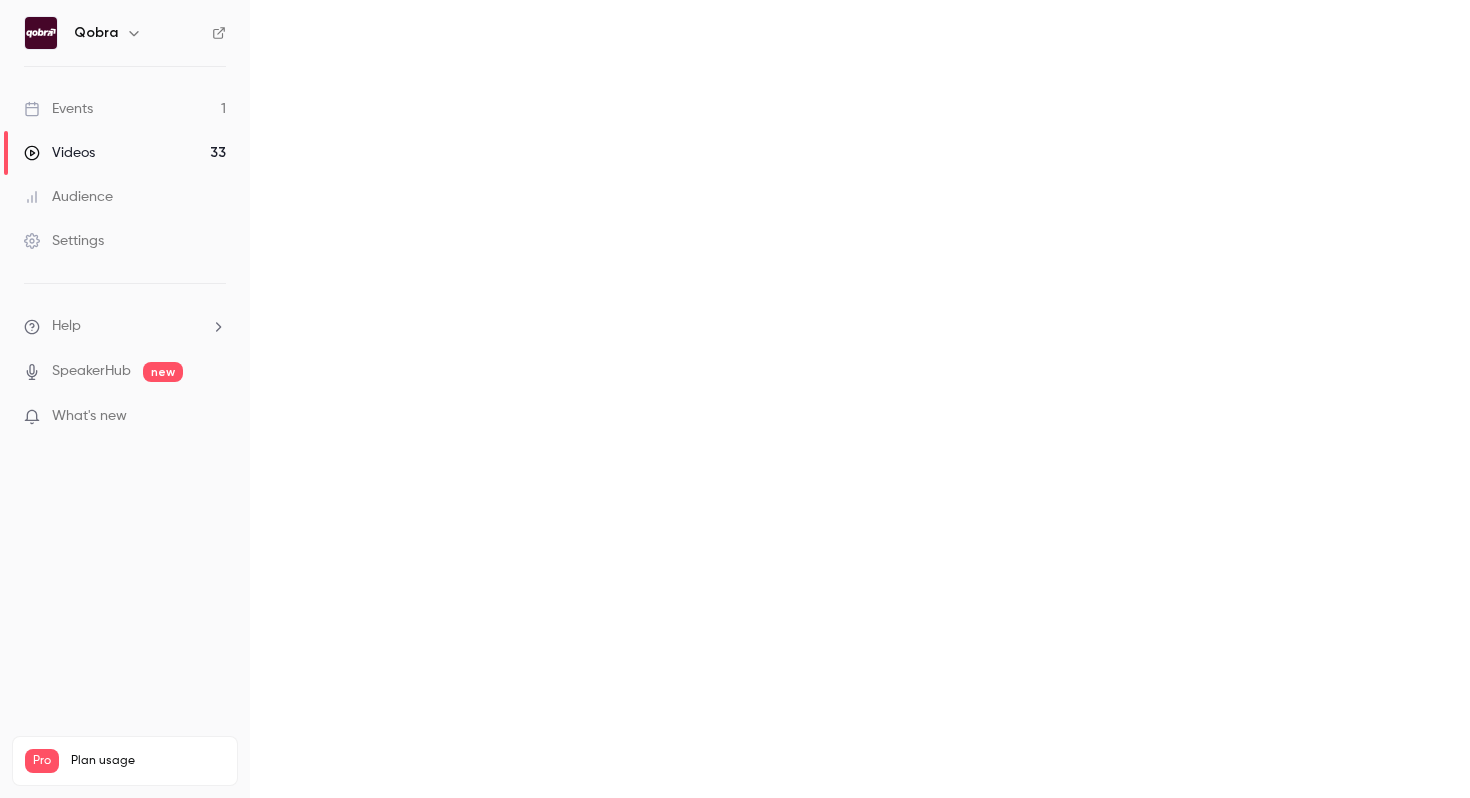 scroll, scrollTop: 0, scrollLeft: 0, axis: both 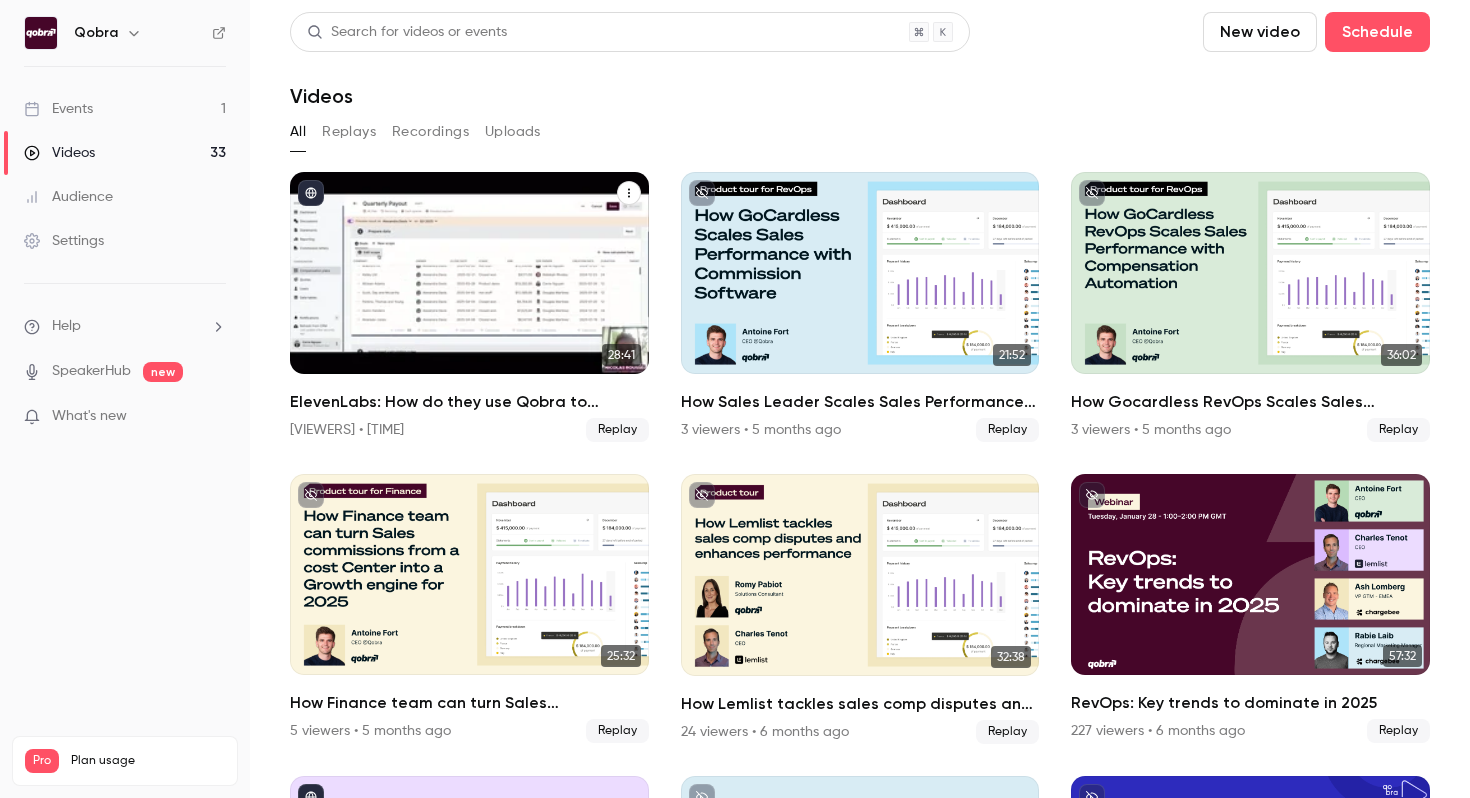 click on "ElevenLabs: How do they use Qobra to leverage Sales compensation?" at bounding box center (469, 402) 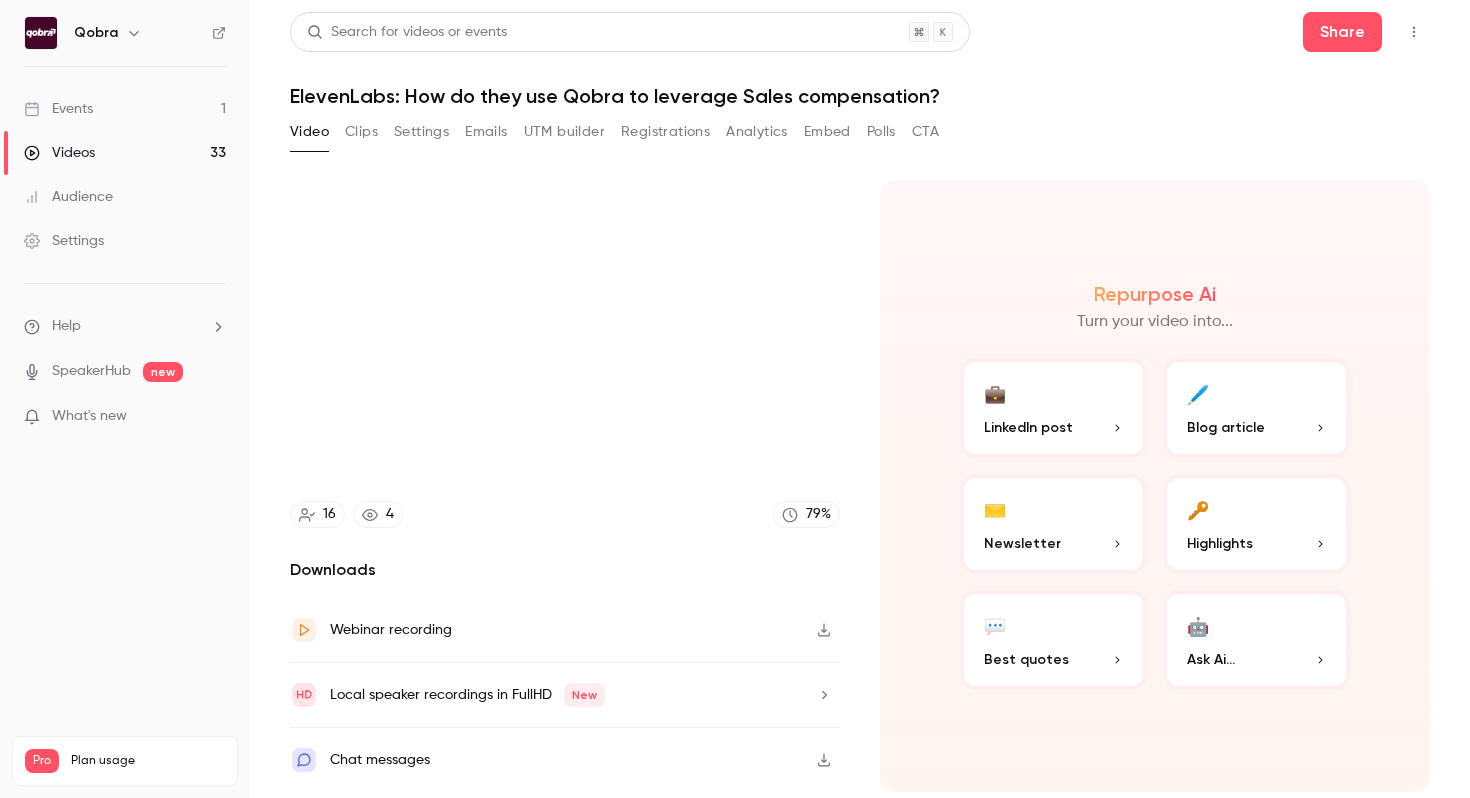 click on "Analytics" at bounding box center [757, 132] 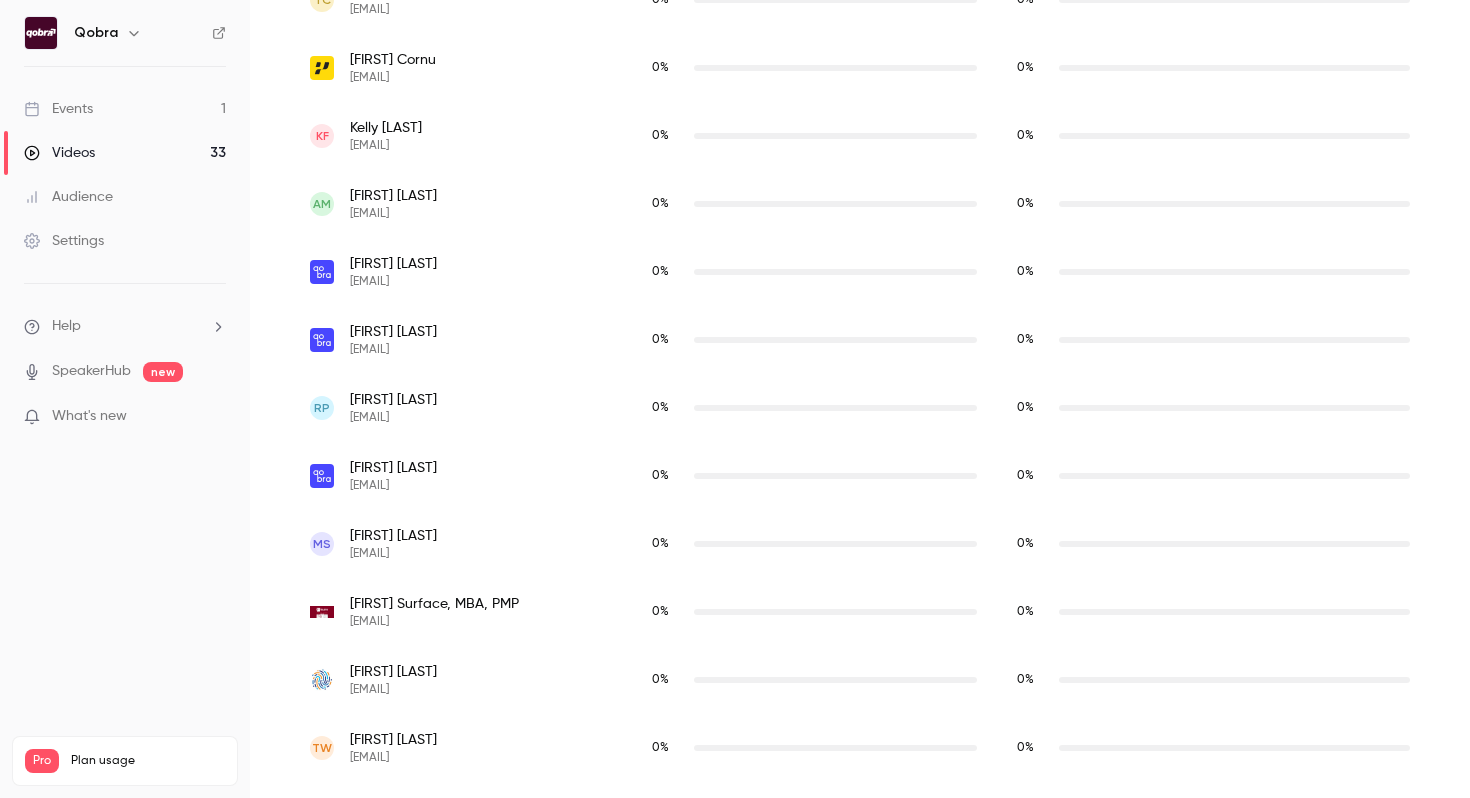 scroll, scrollTop: 0, scrollLeft: 0, axis: both 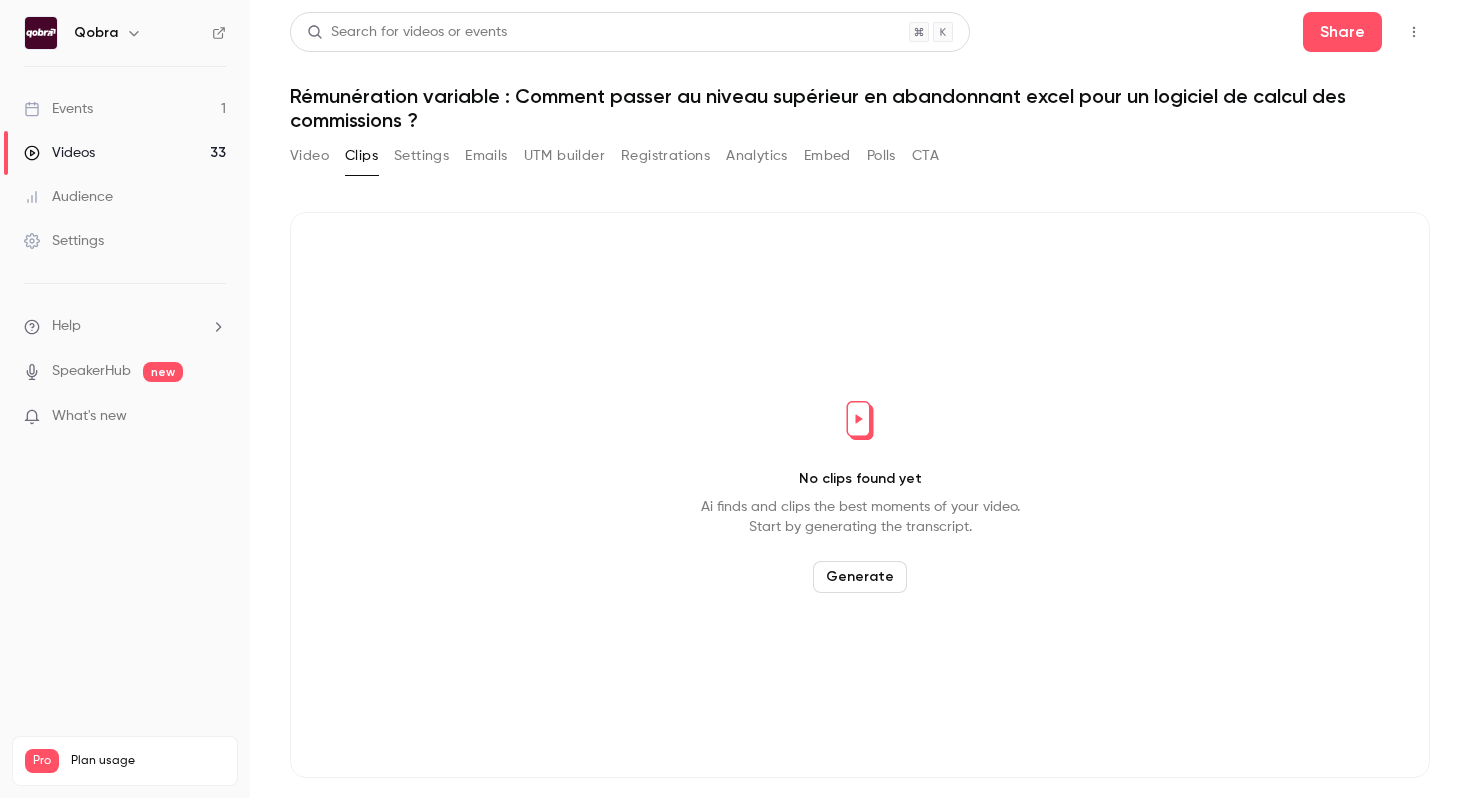 click on "Videos 33" at bounding box center [125, 153] 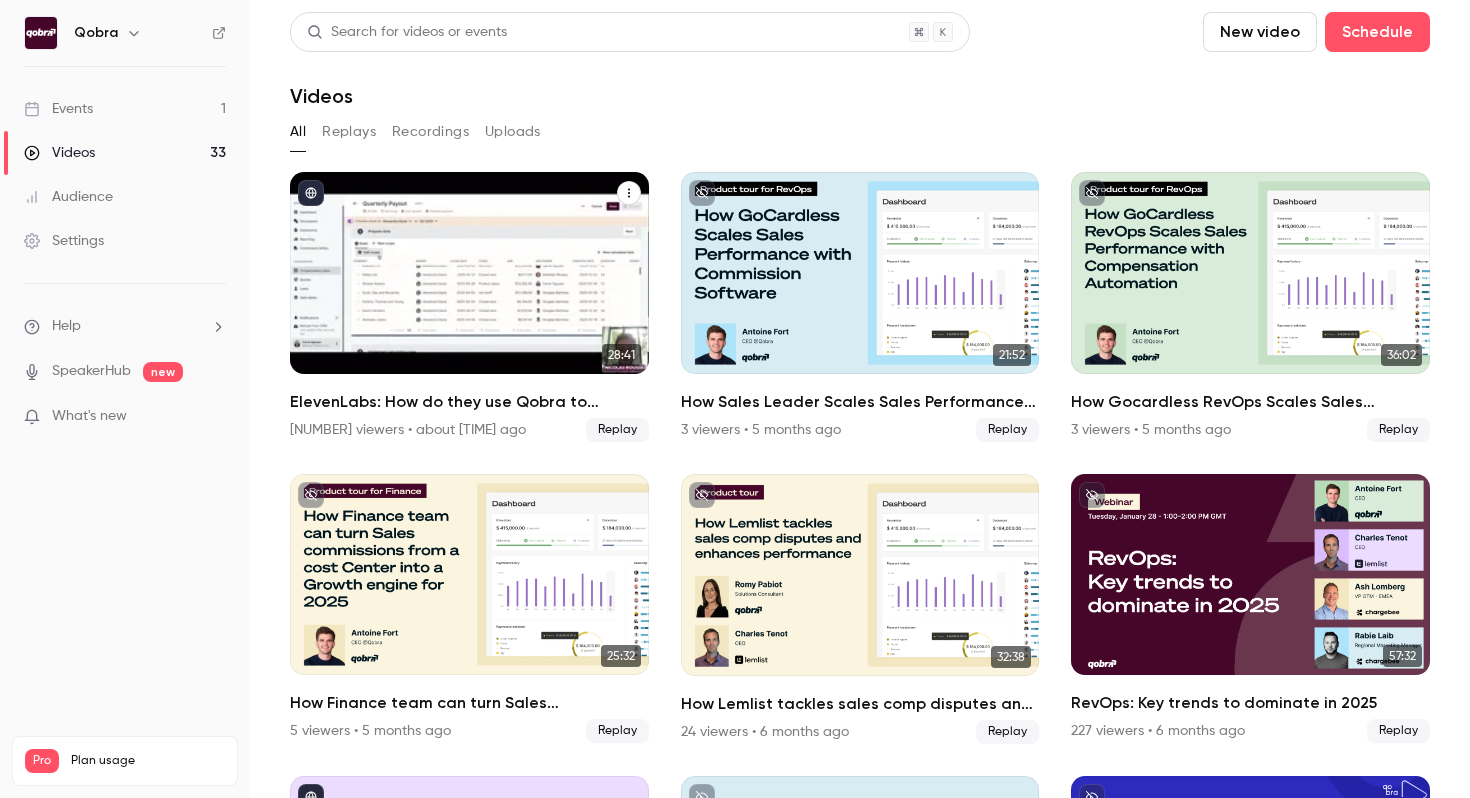 click on "ElevenLabs: How do they use Qobra to leverage Sales compensation? 4 viewers • about 20 hours ago Replay" at bounding box center [469, 416] 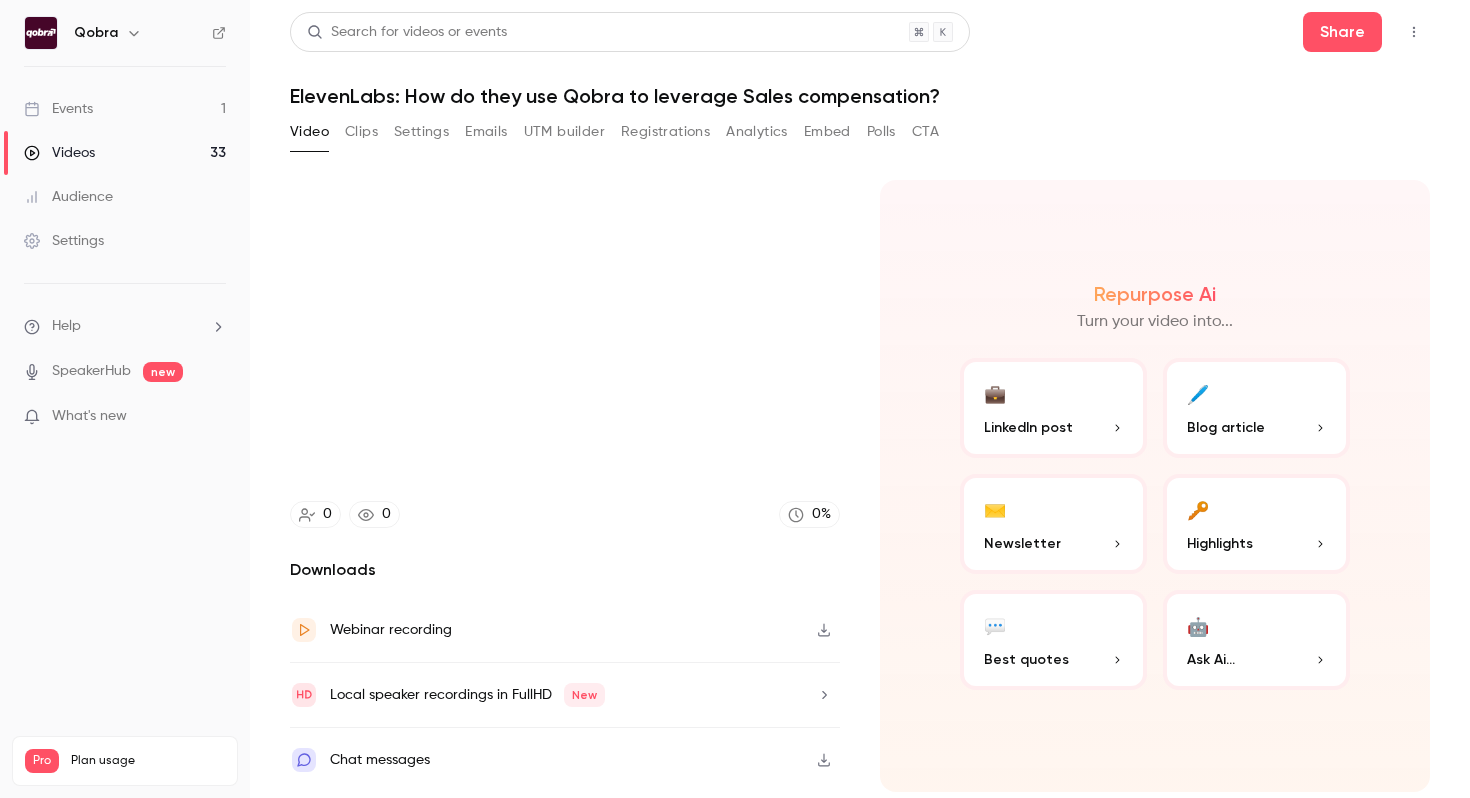 click on "Clips" at bounding box center (361, 132) 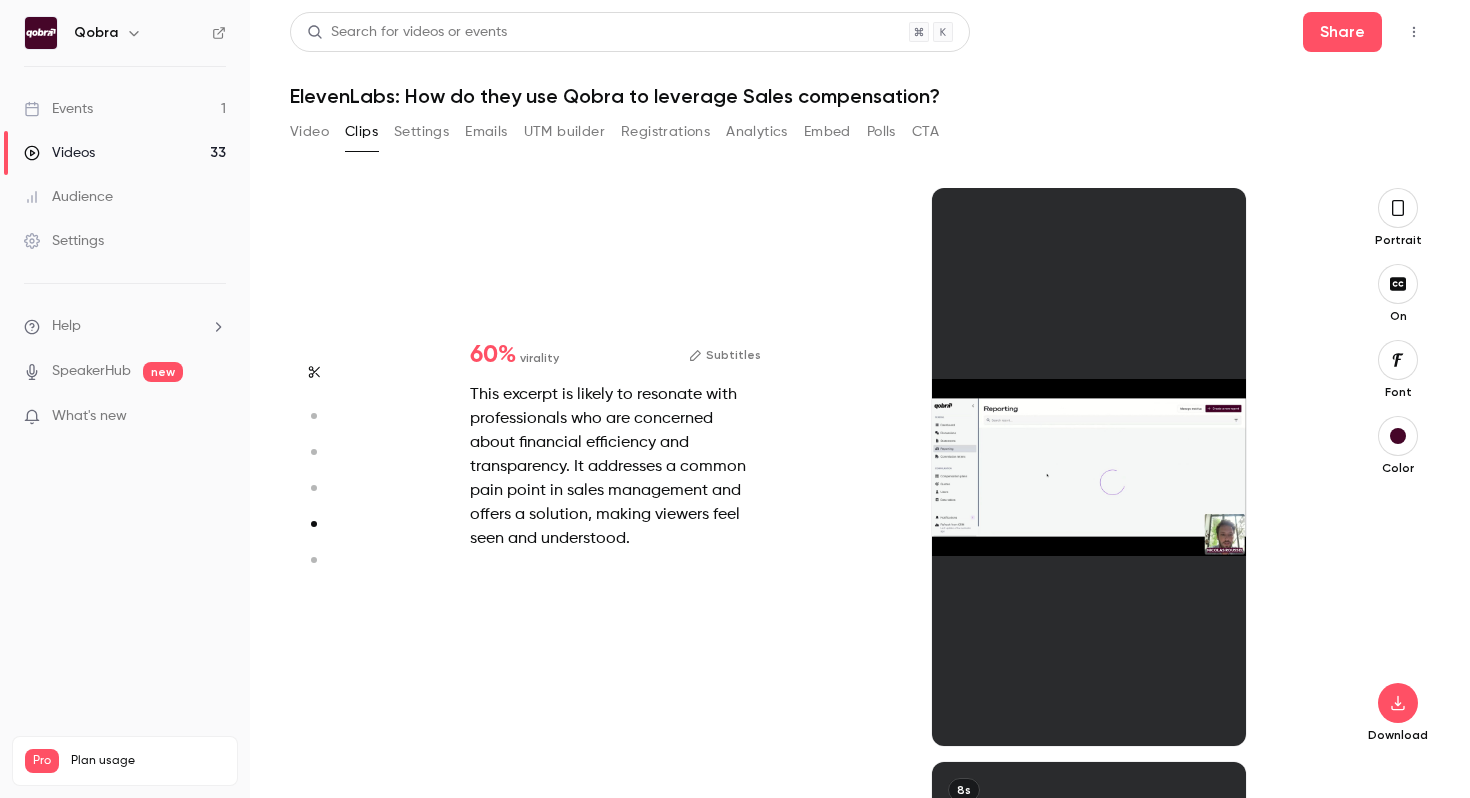 scroll, scrollTop: 2296, scrollLeft: 0, axis: vertical 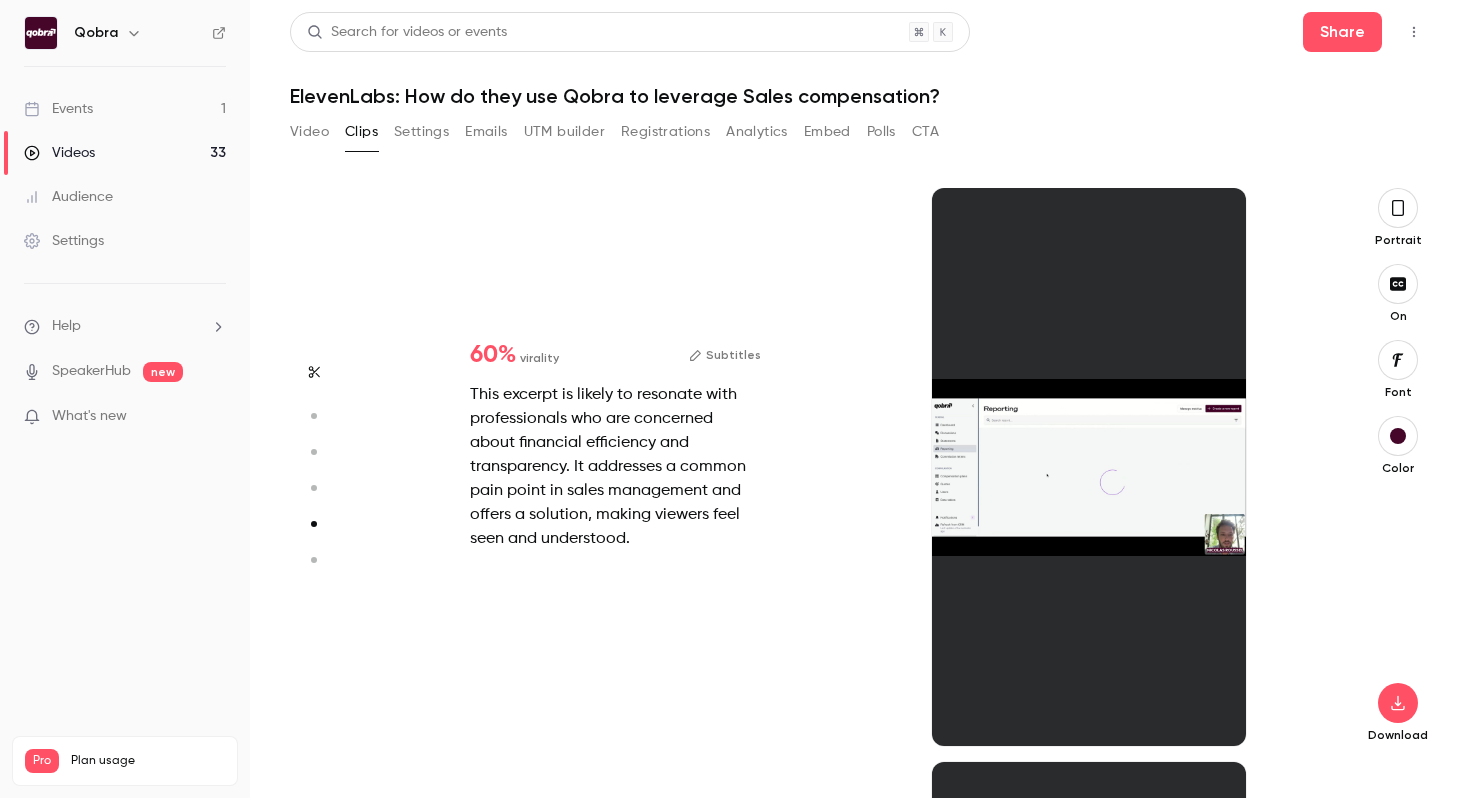 click at bounding box center (1089, 467) 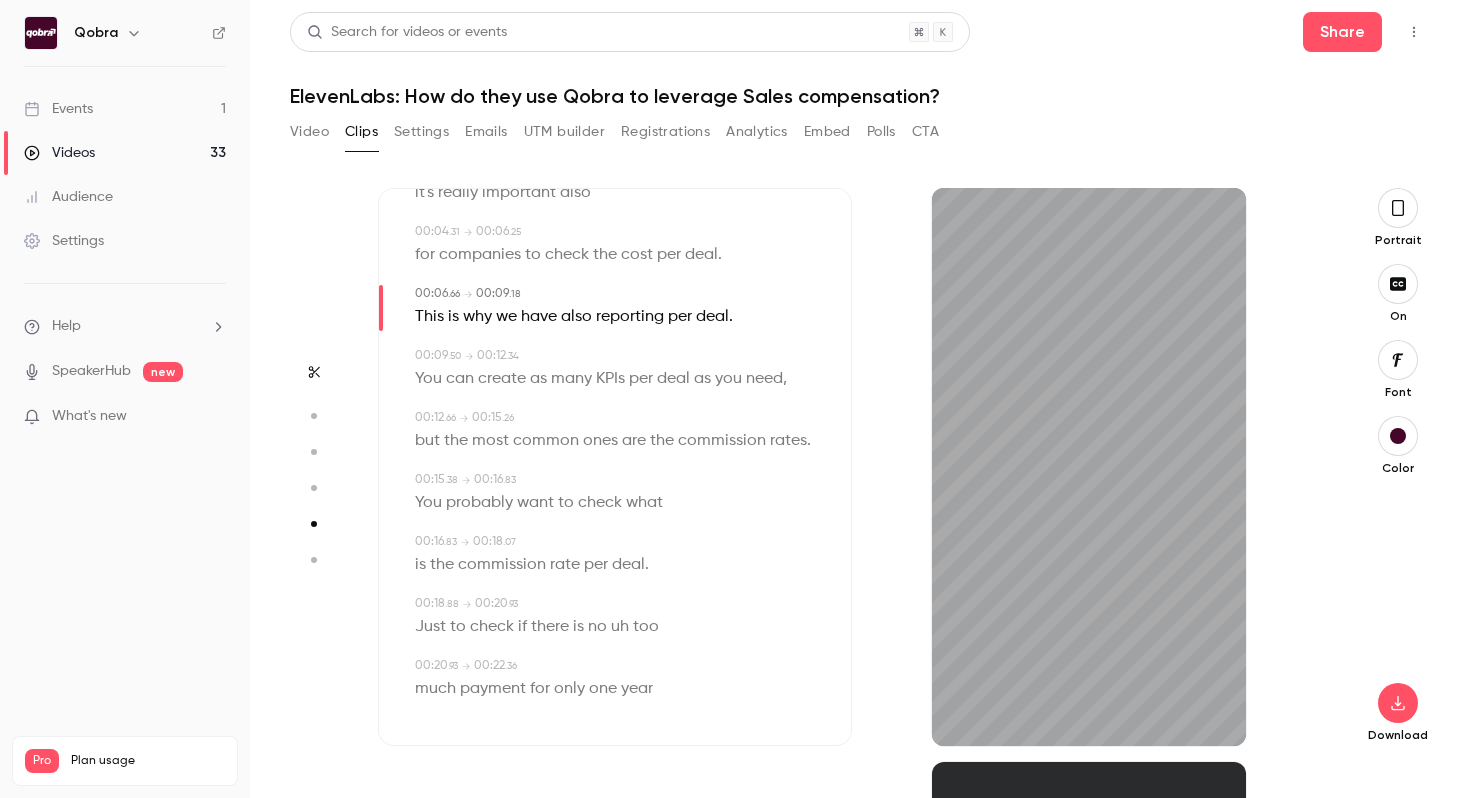 scroll, scrollTop: 168, scrollLeft: 0, axis: vertical 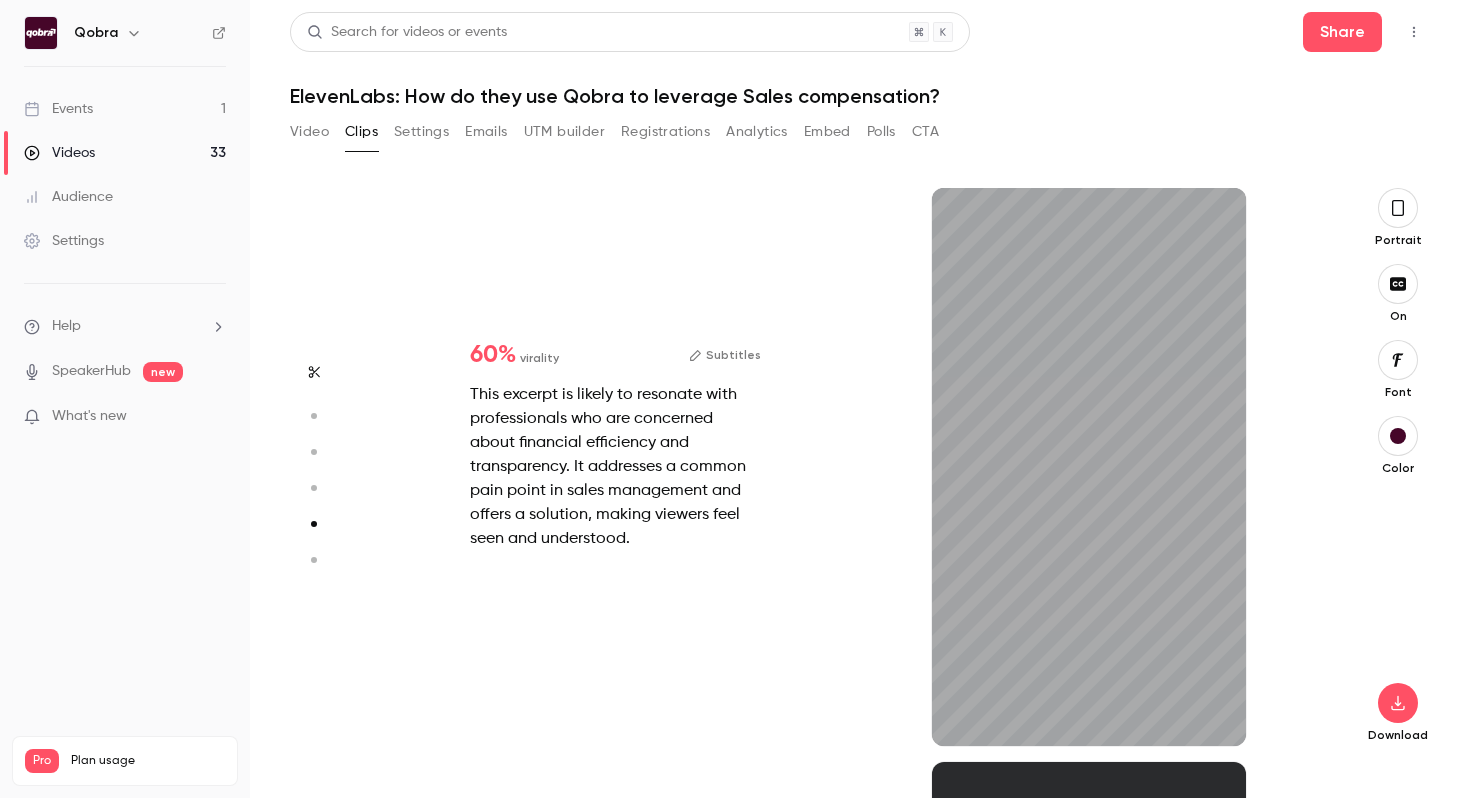 type on "*" 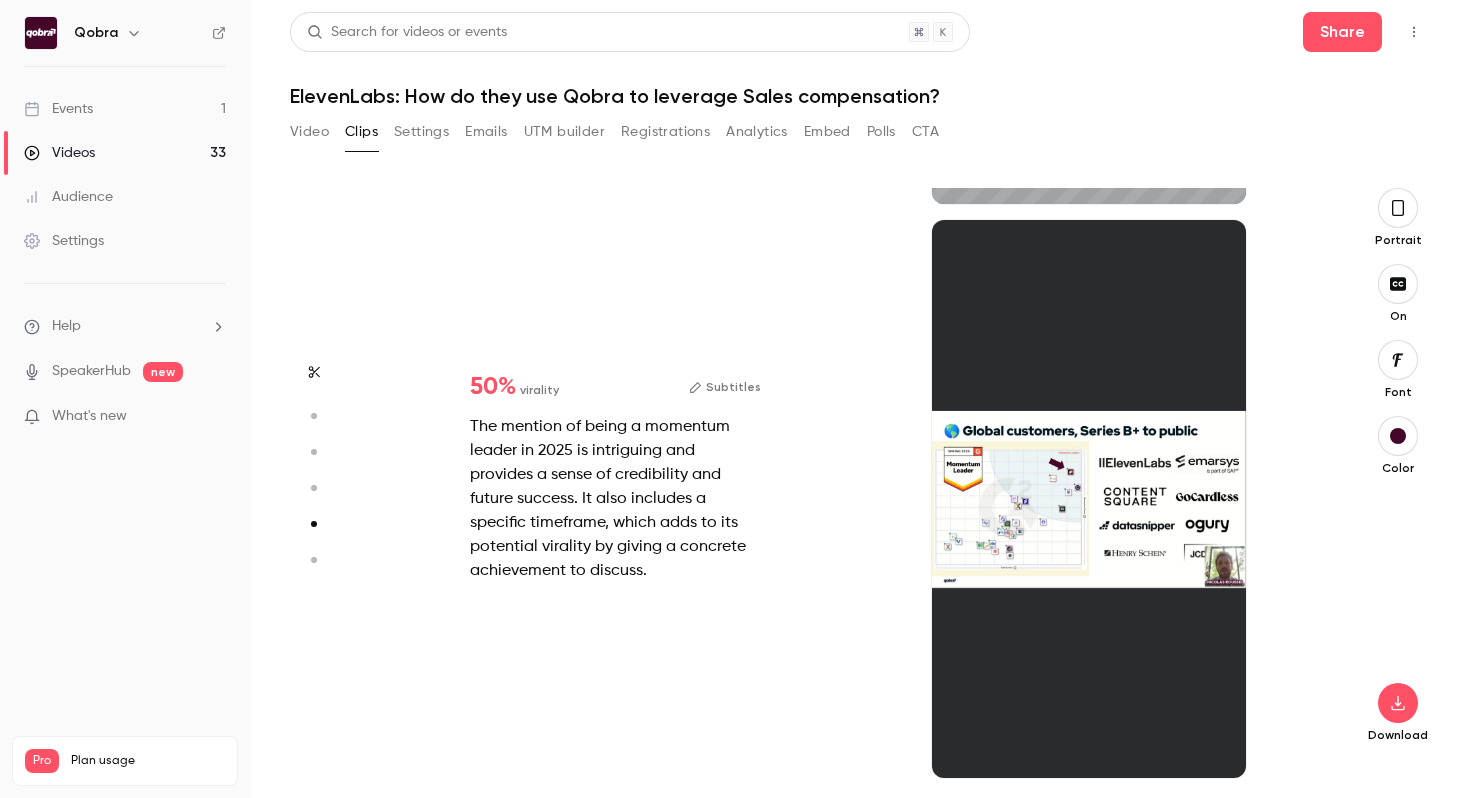 scroll, scrollTop: 0, scrollLeft: 0, axis: both 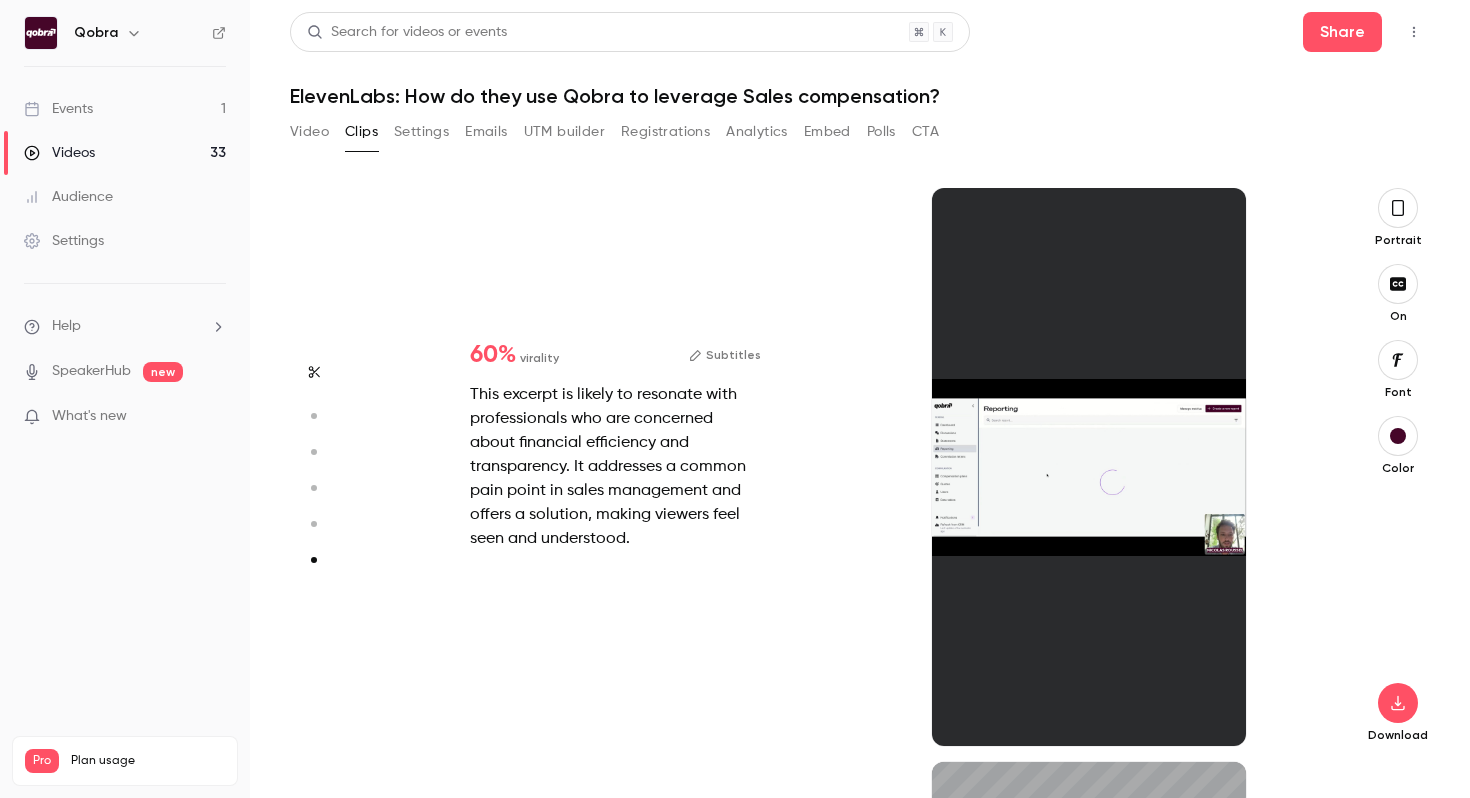 type on "*" 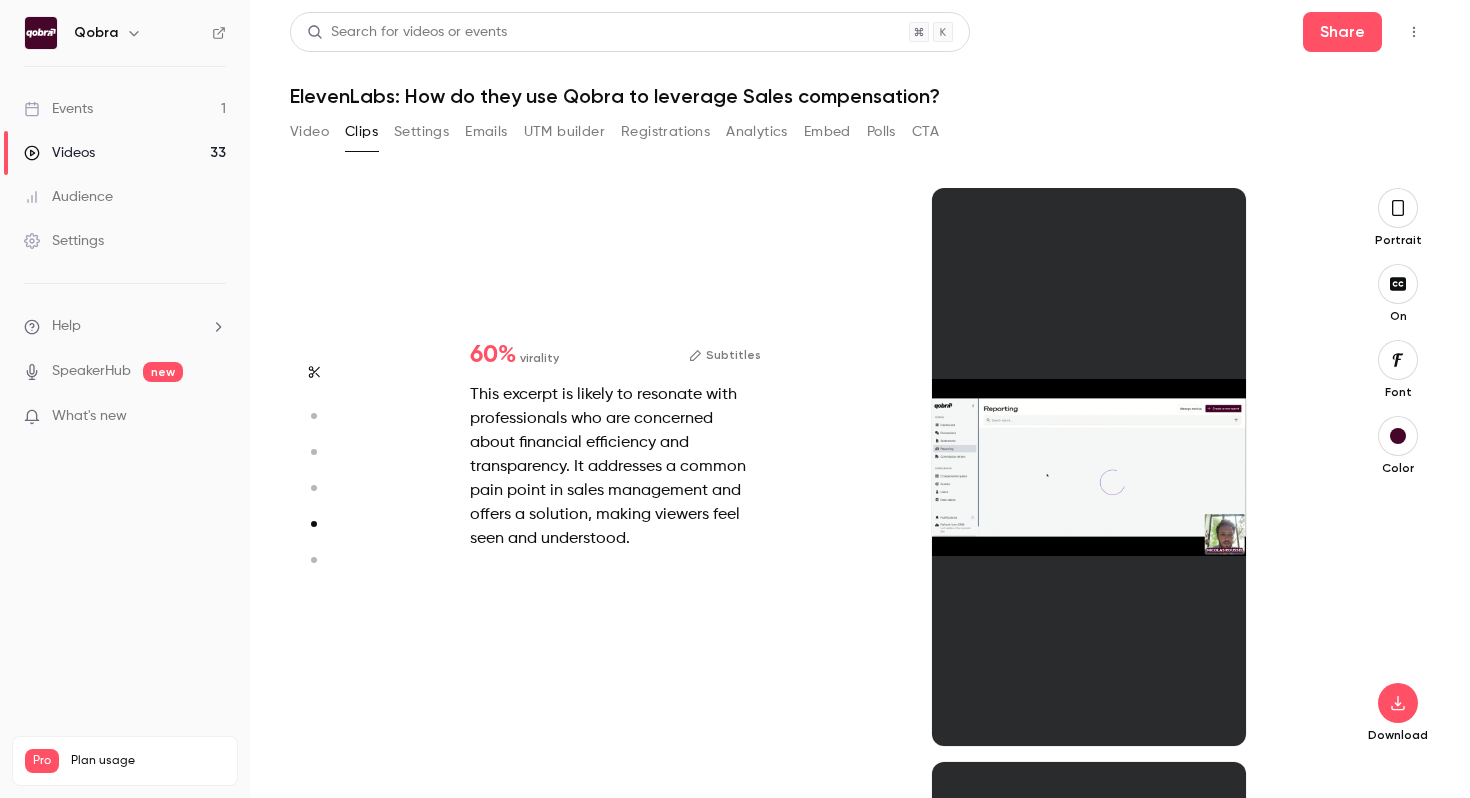scroll, scrollTop: 2296, scrollLeft: 0, axis: vertical 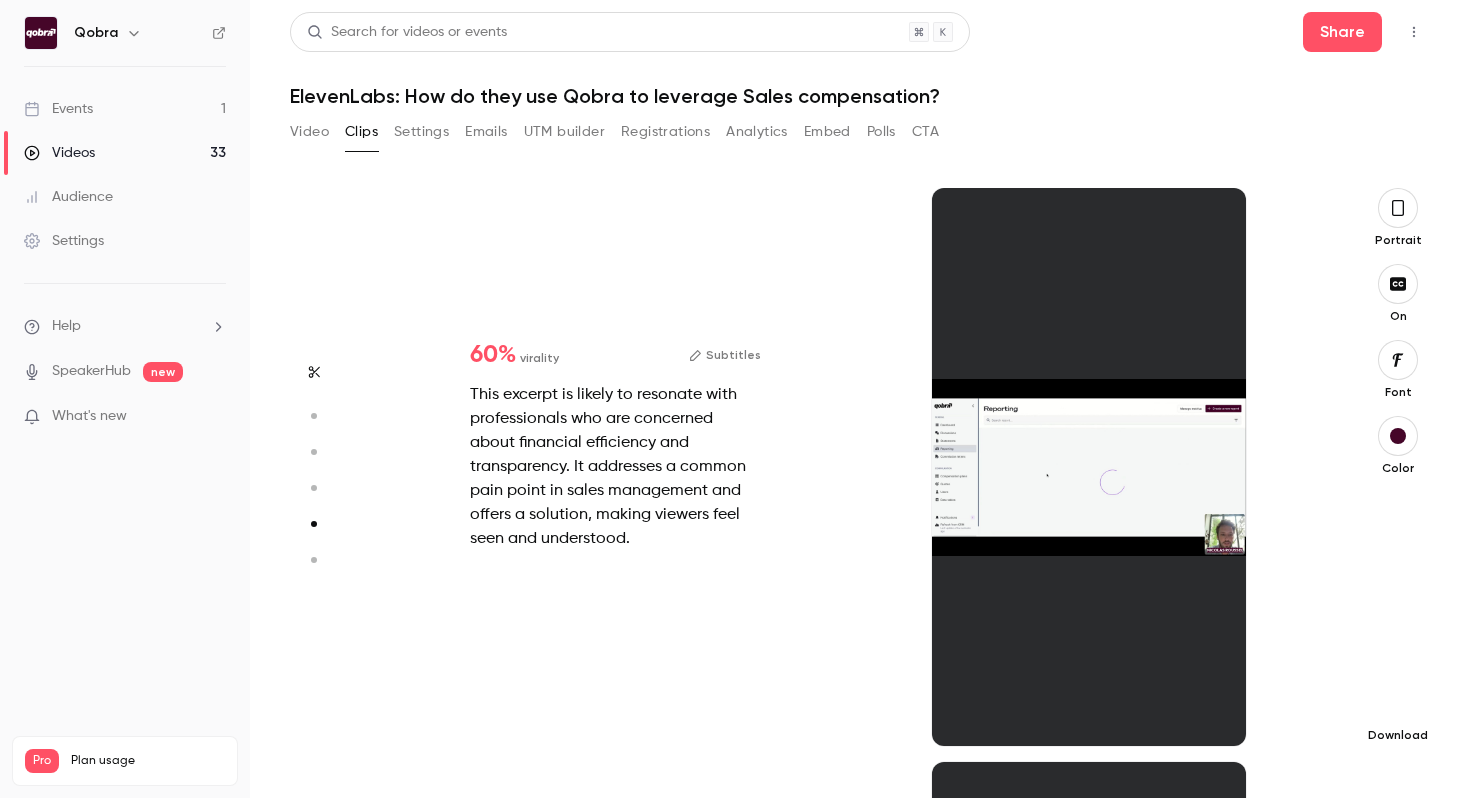 click 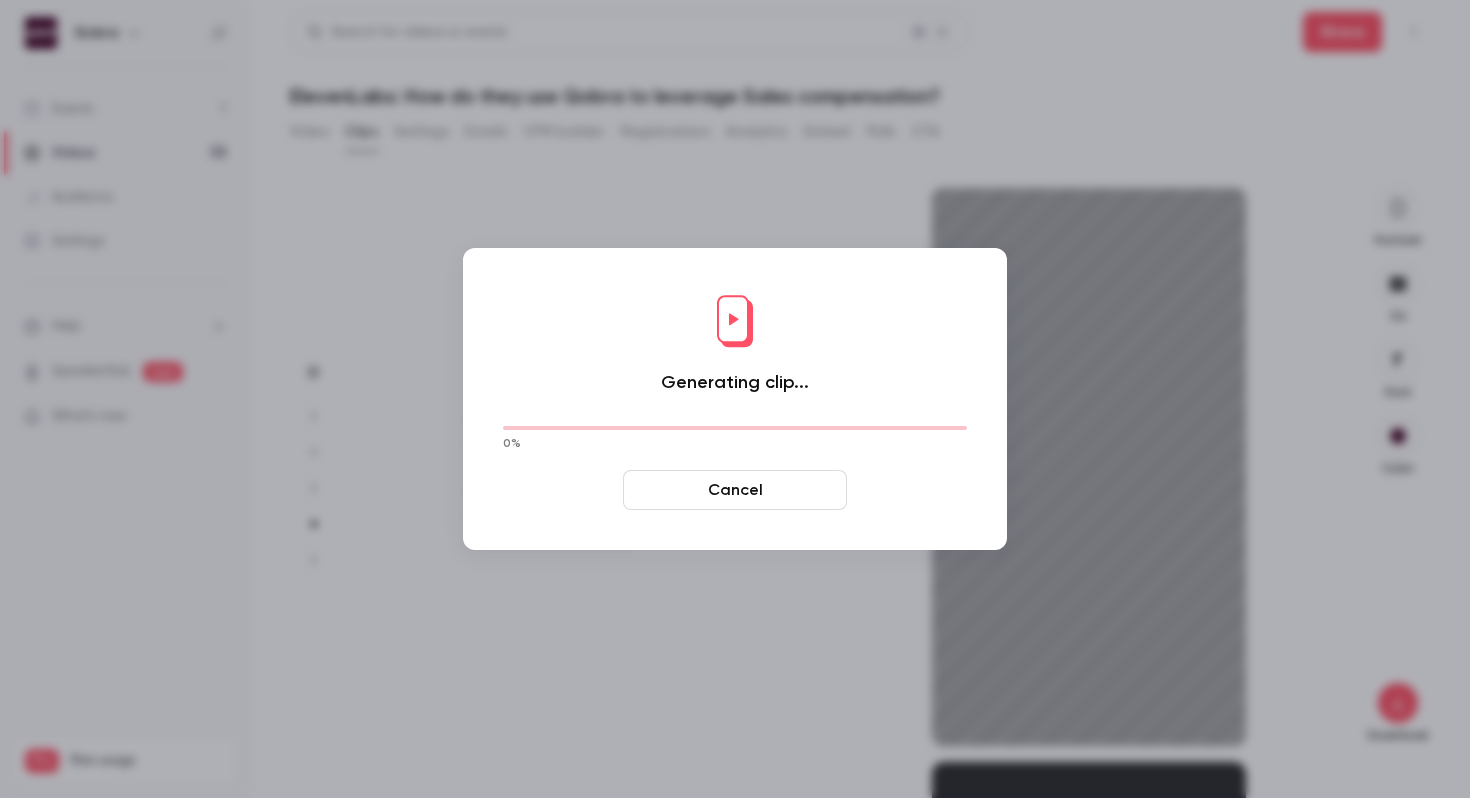 type on "****" 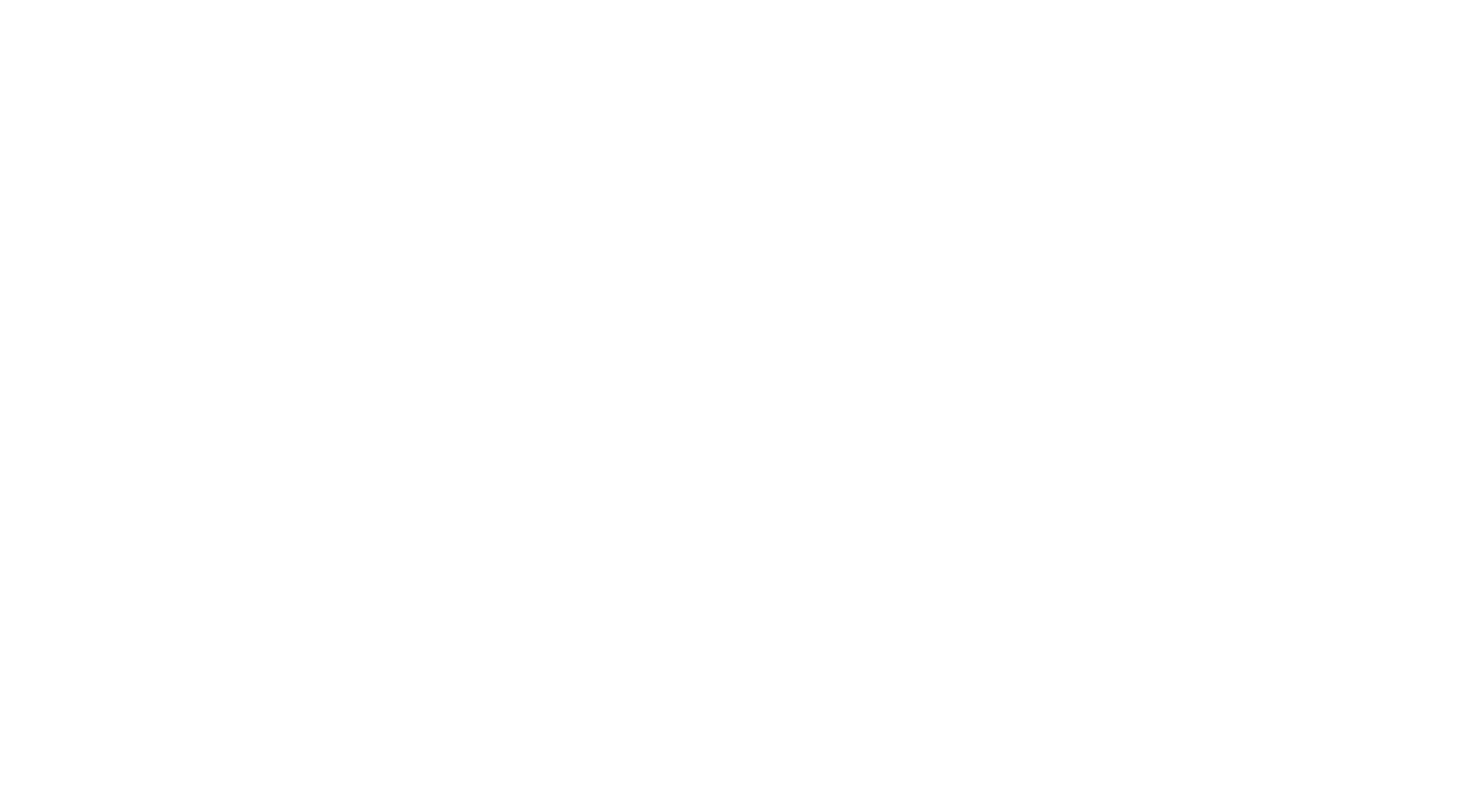 scroll, scrollTop: 0, scrollLeft: 0, axis: both 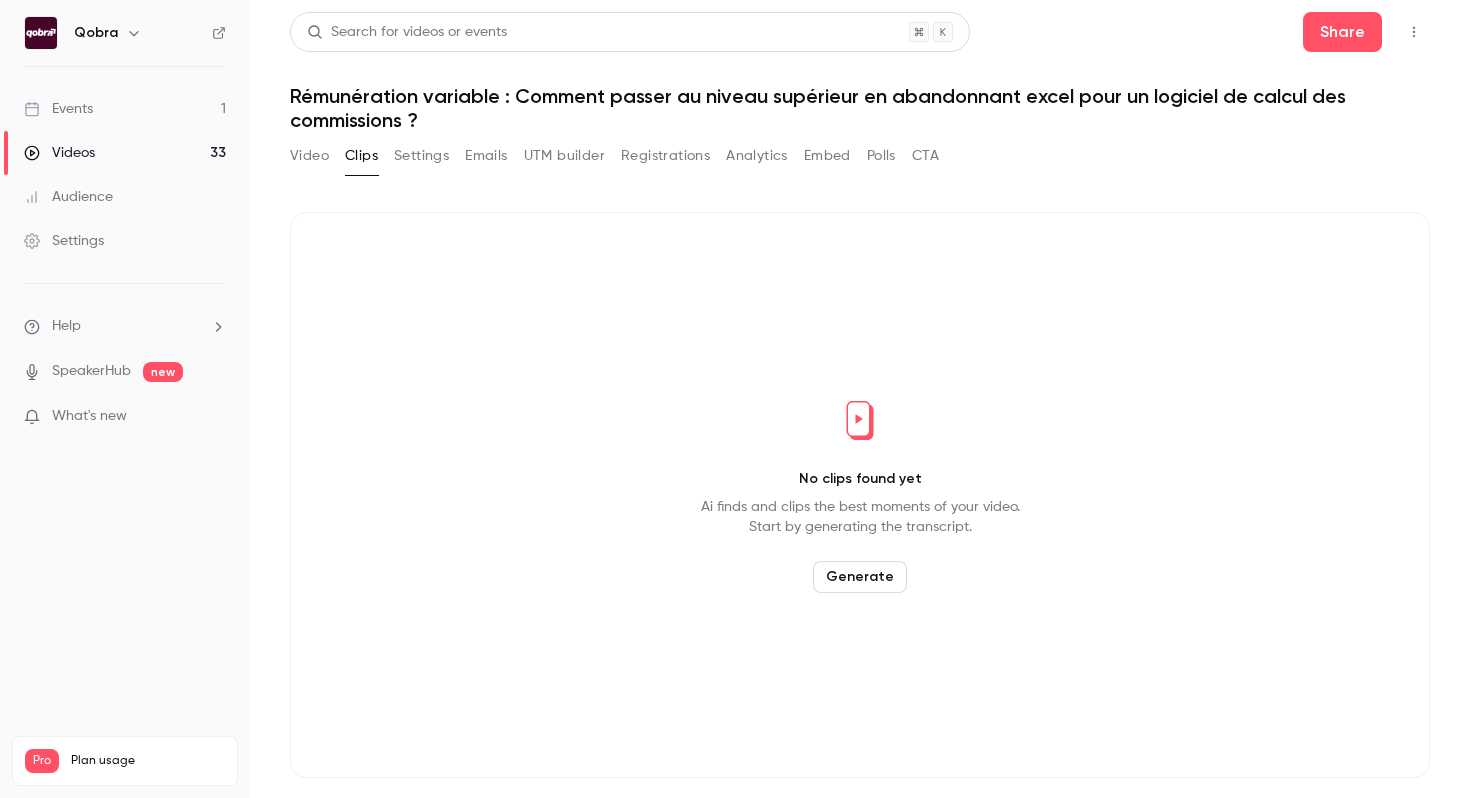 click on "Videos 33" at bounding box center [125, 153] 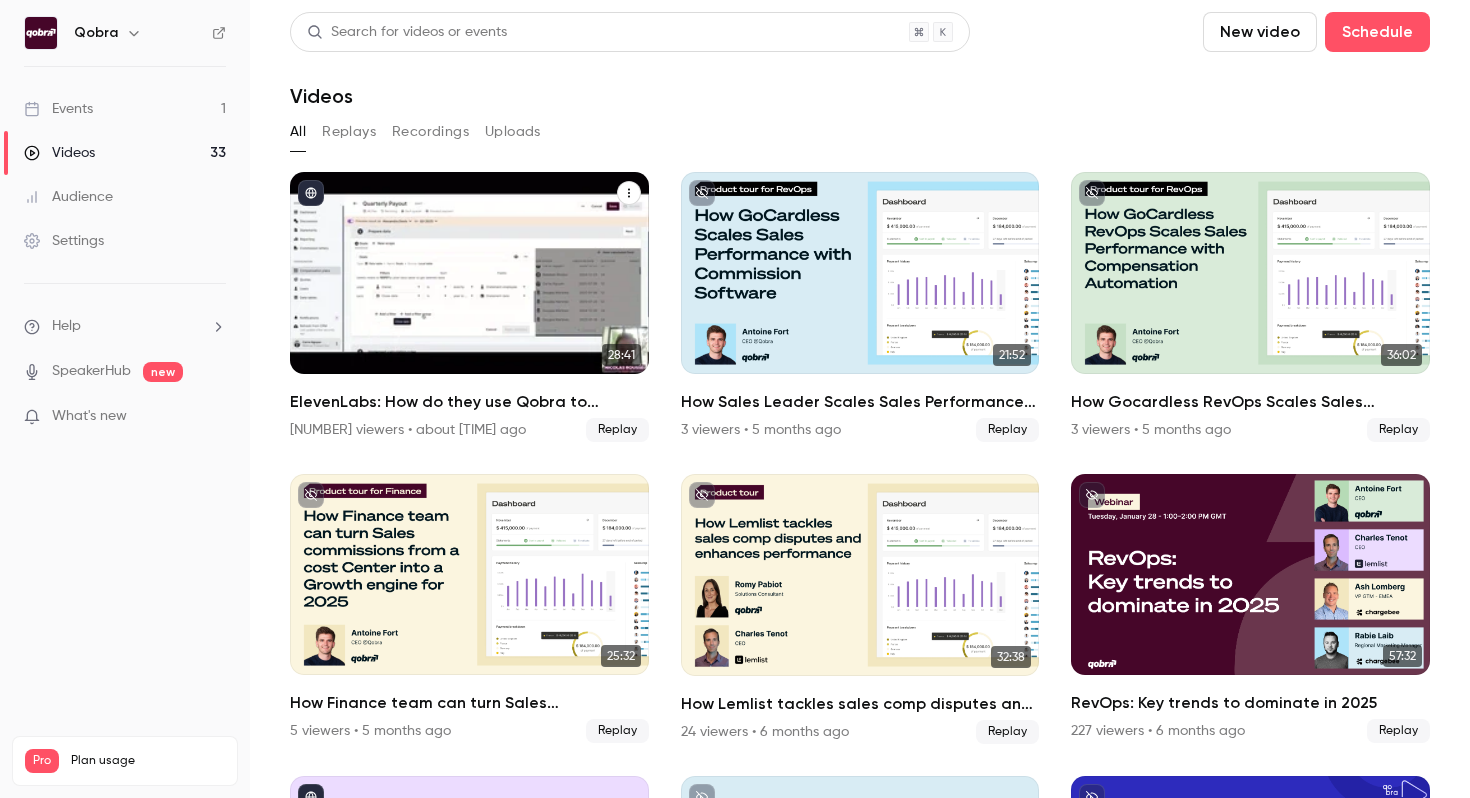 click on "ElevenLabs: How do they use Qobra to leverage Sales compensation?" at bounding box center (469, 402) 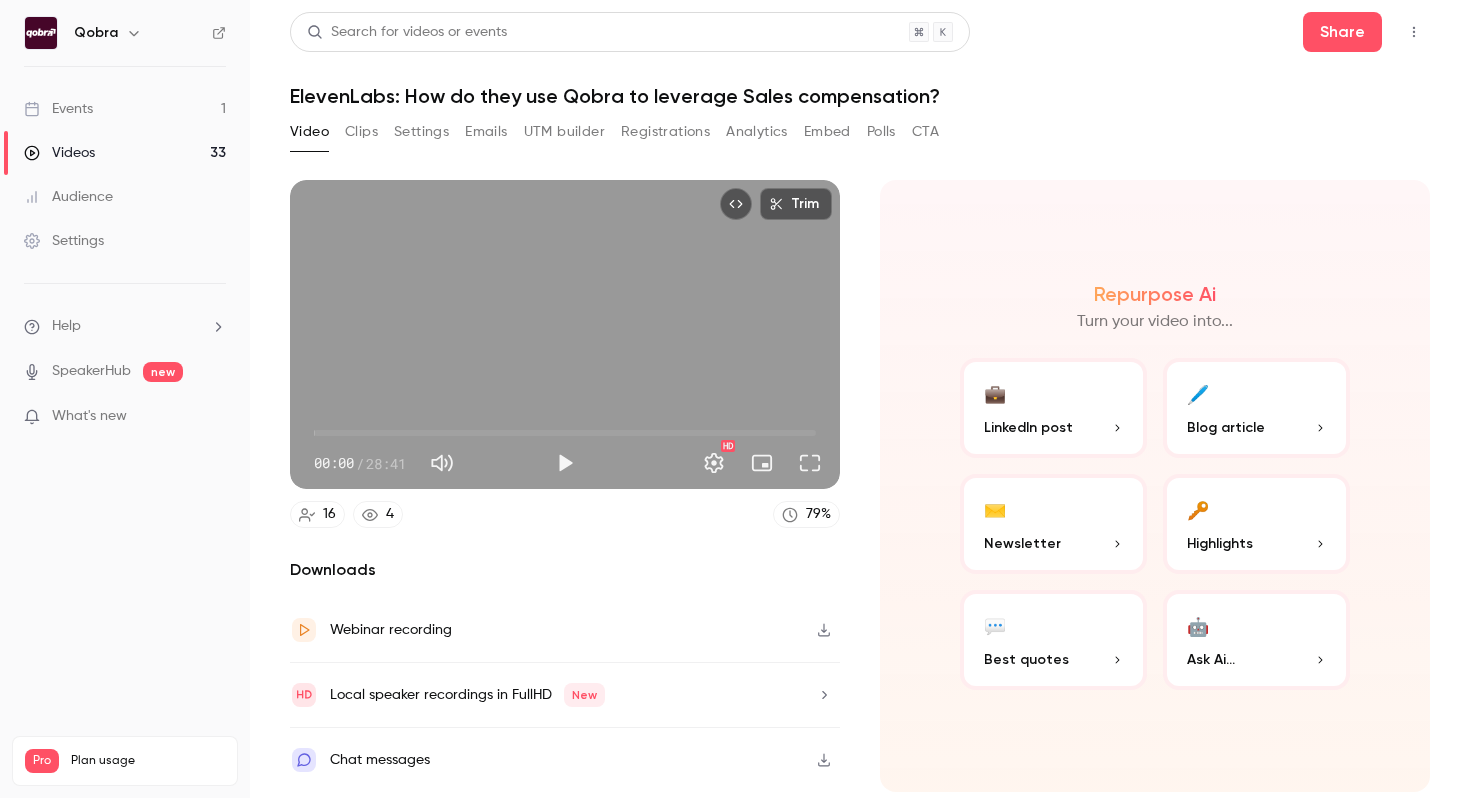 click 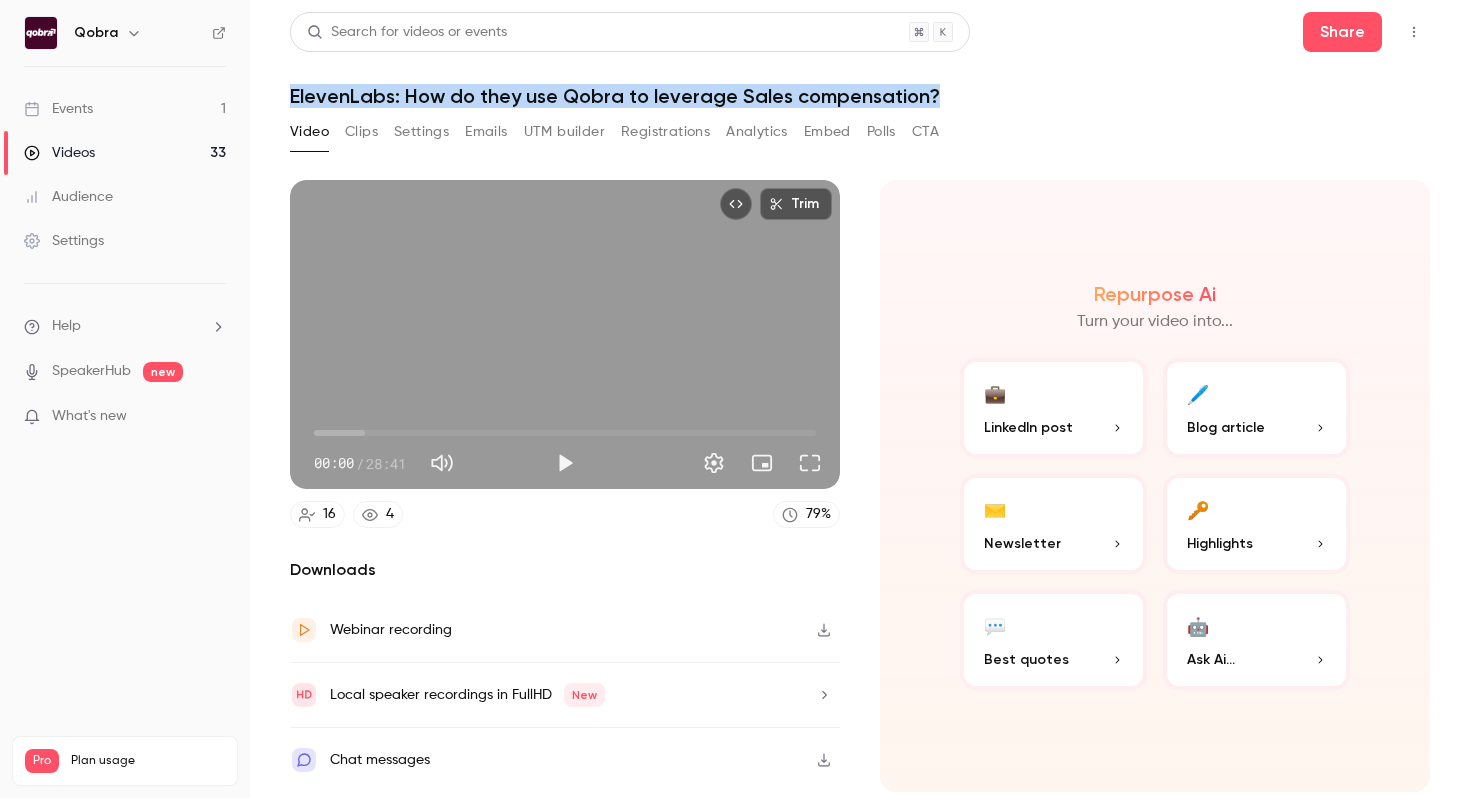 drag, startPoint x: 987, startPoint y: 101, endPoint x: 290, endPoint y: 99, distance: 697.00287 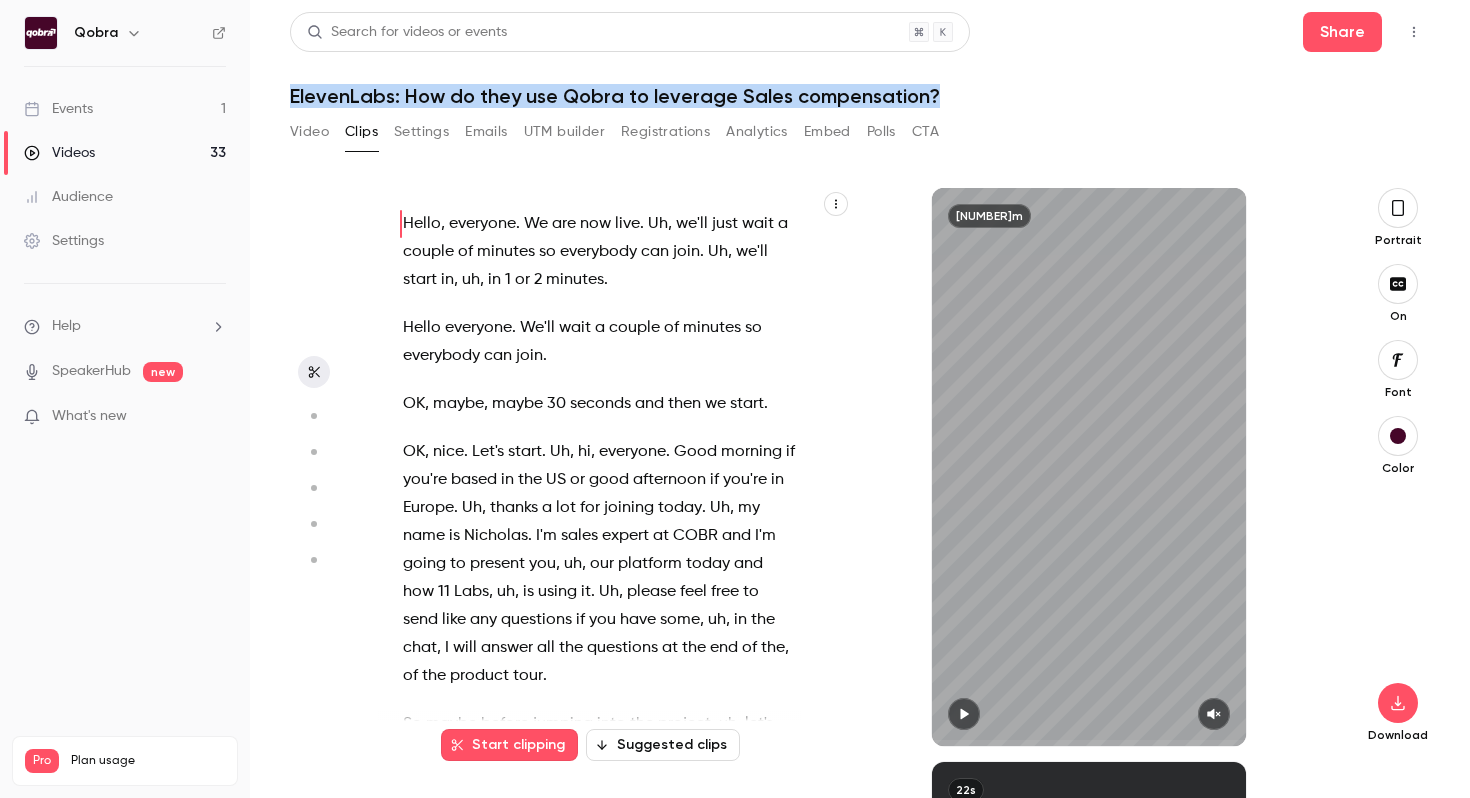 click on "Settings" at bounding box center [421, 132] 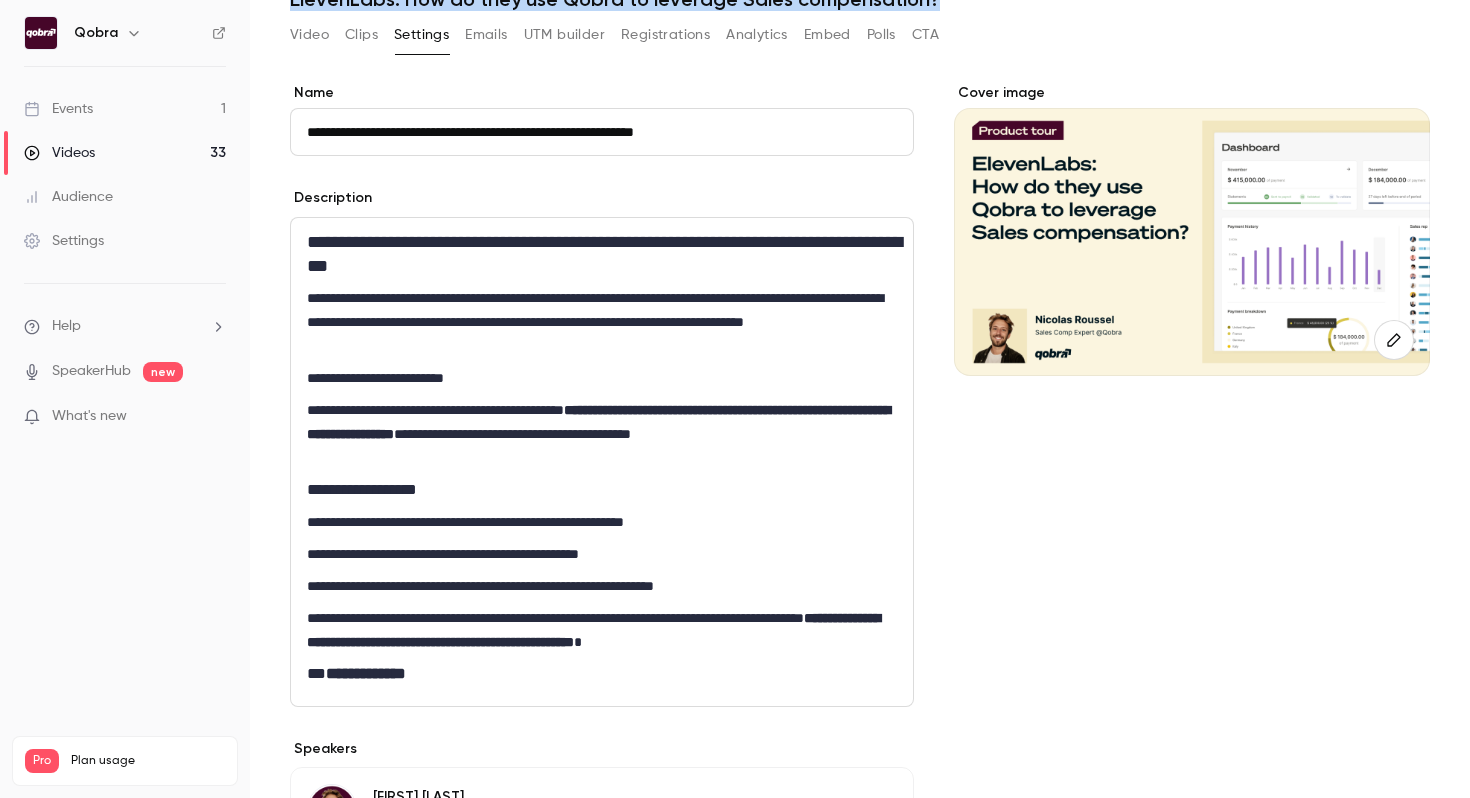 scroll, scrollTop: 114, scrollLeft: 0, axis: vertical 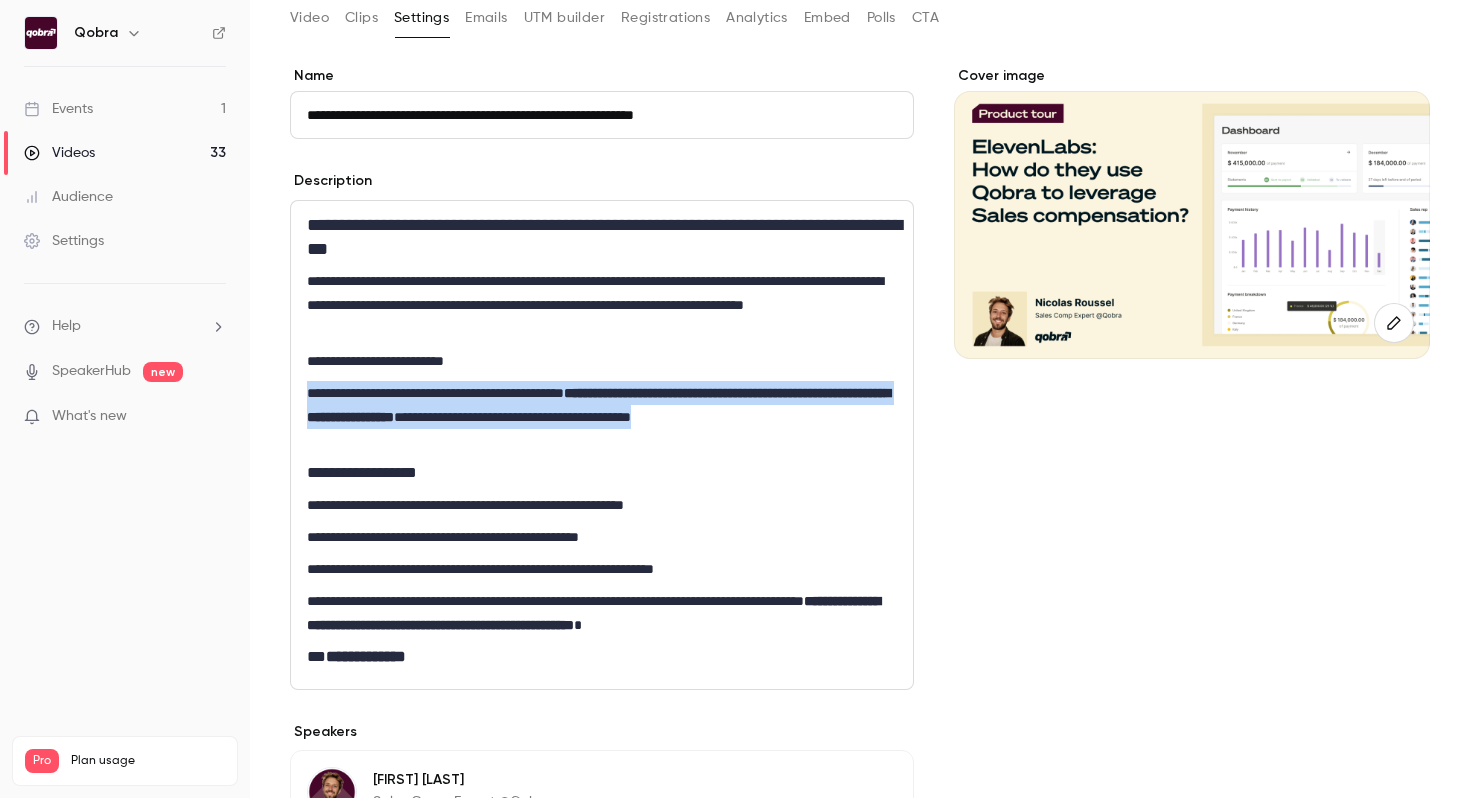drag, startPoint x: 514, startPoint y: 435, endPoint x: 306, endPoint y: 396, distance: 211.62466 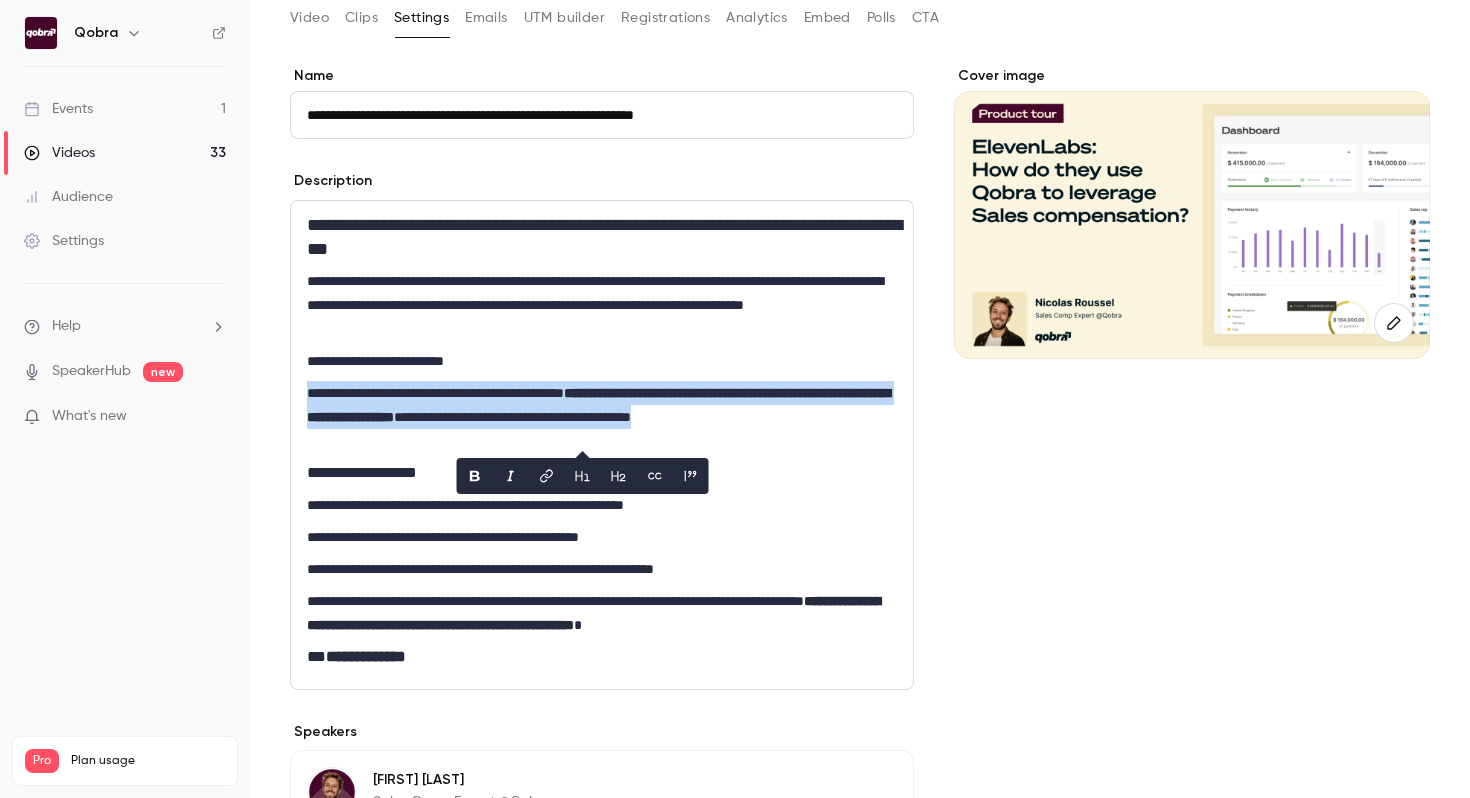 copy on "**********" 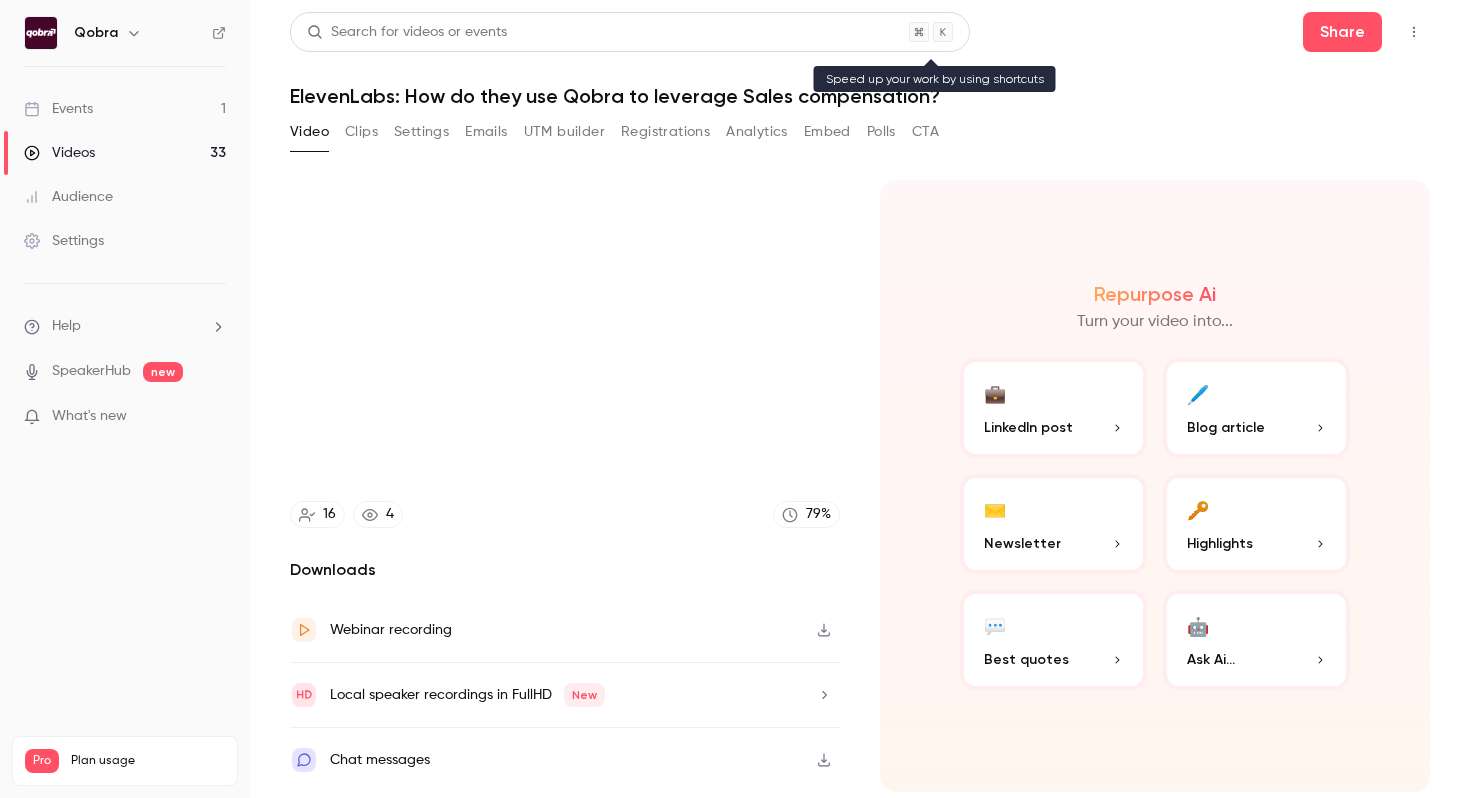 scroll, scrollTop: 0, scrollLeft: 0, axis: both 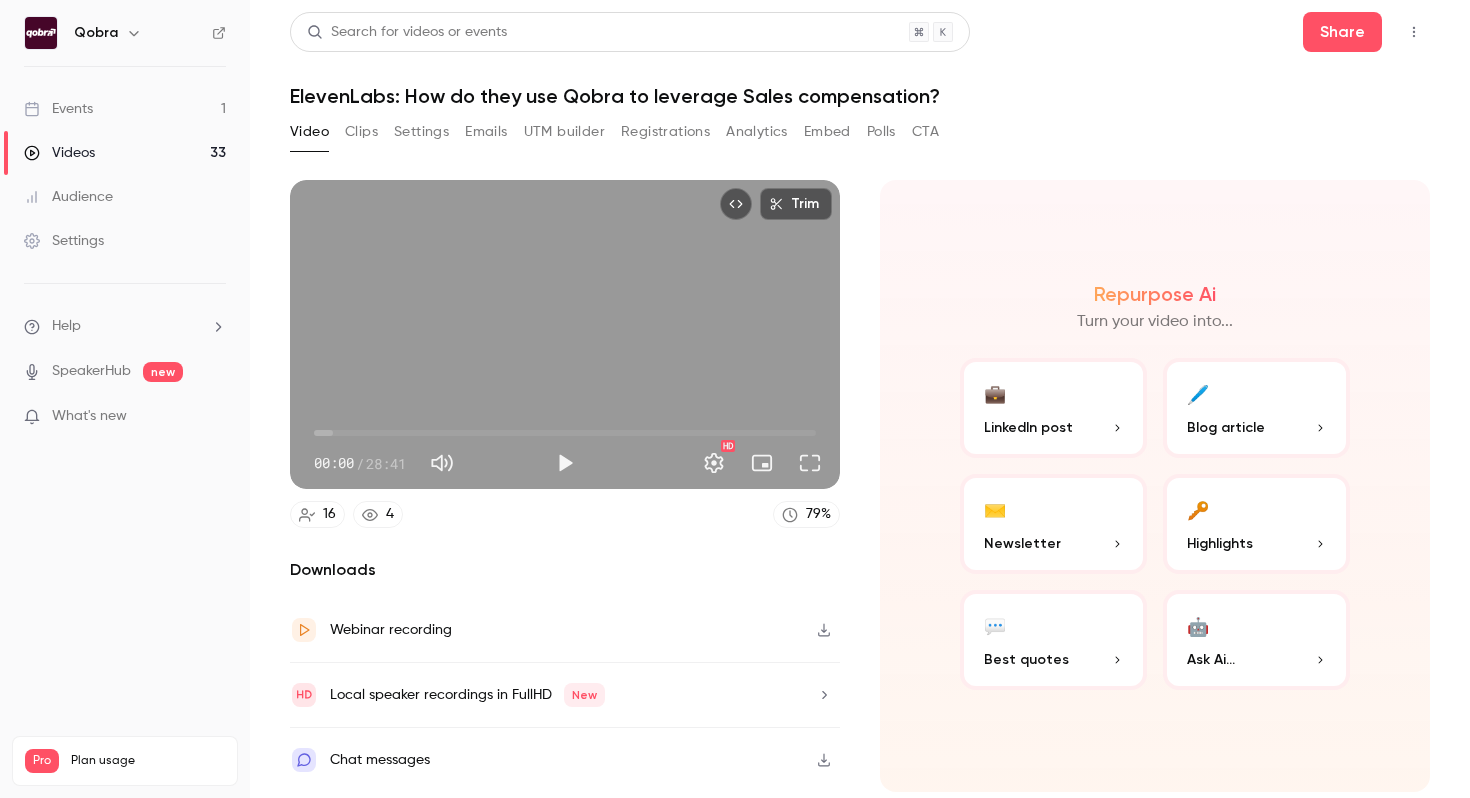click on "Settings" at bounding box center (421, 132) 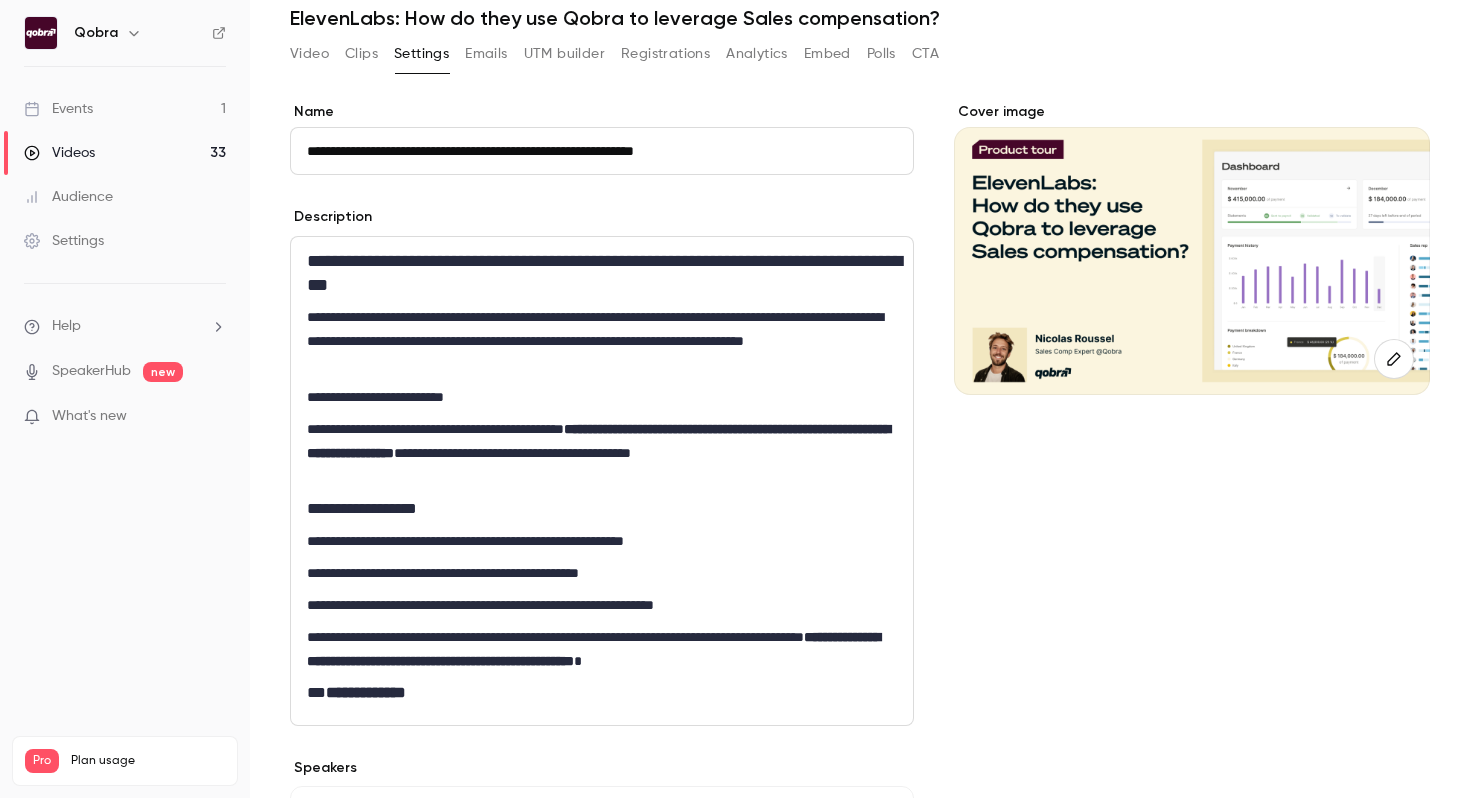 scroll, scrollTop: 111, scrollLeft: 0, axis: vertical 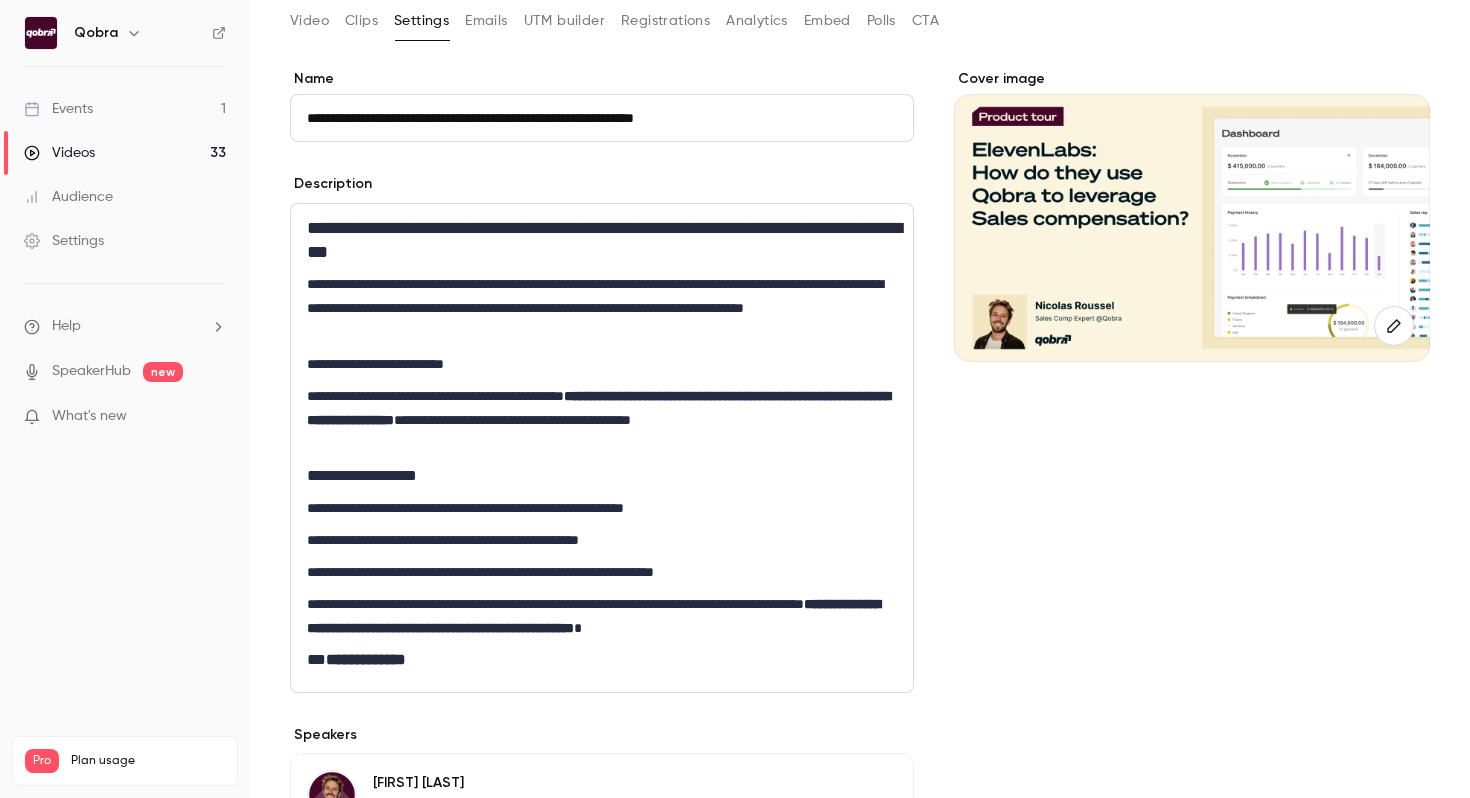 click on "**********" at bounding box center [602, 420] 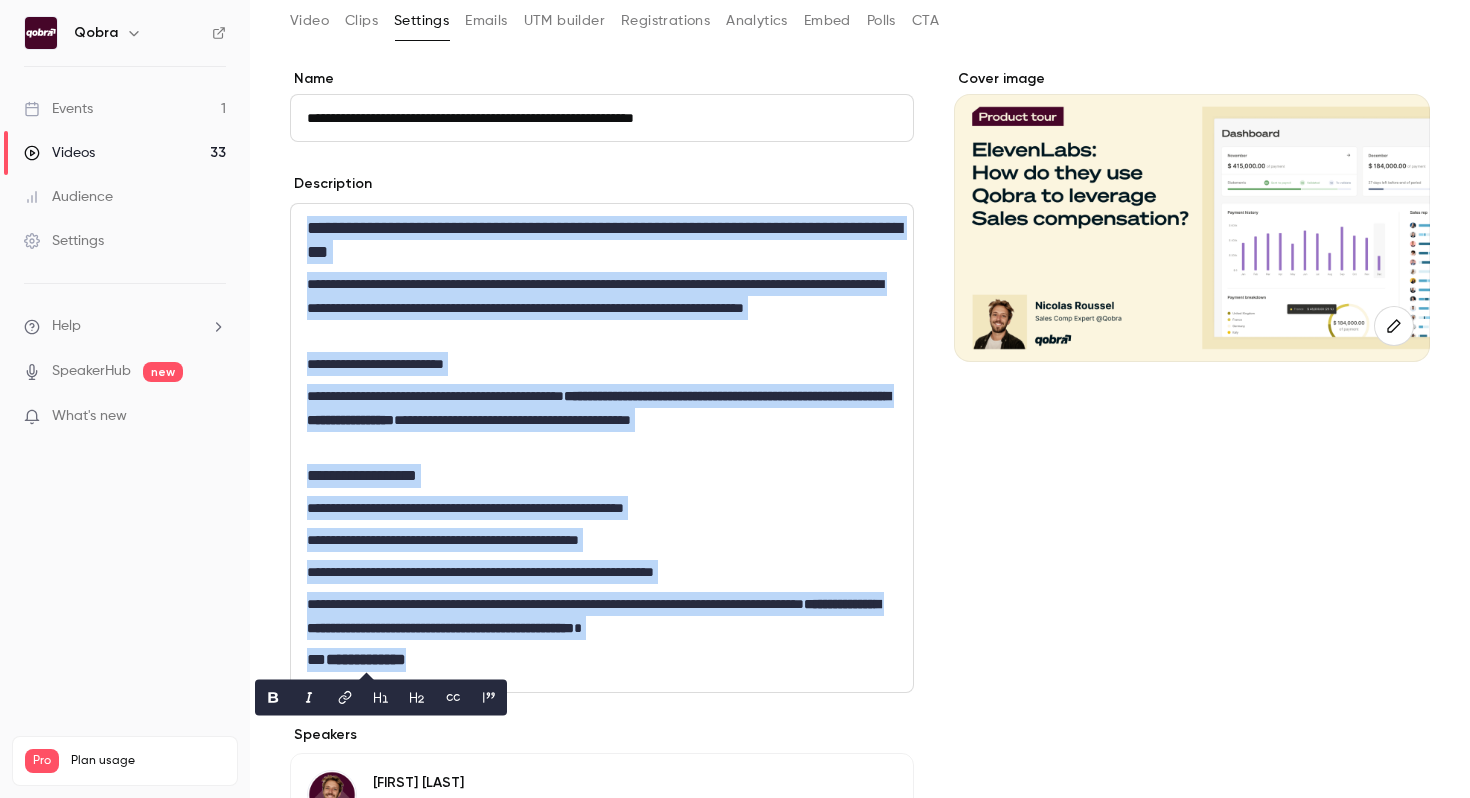 click on "**********" at bounding box center [602, 572] 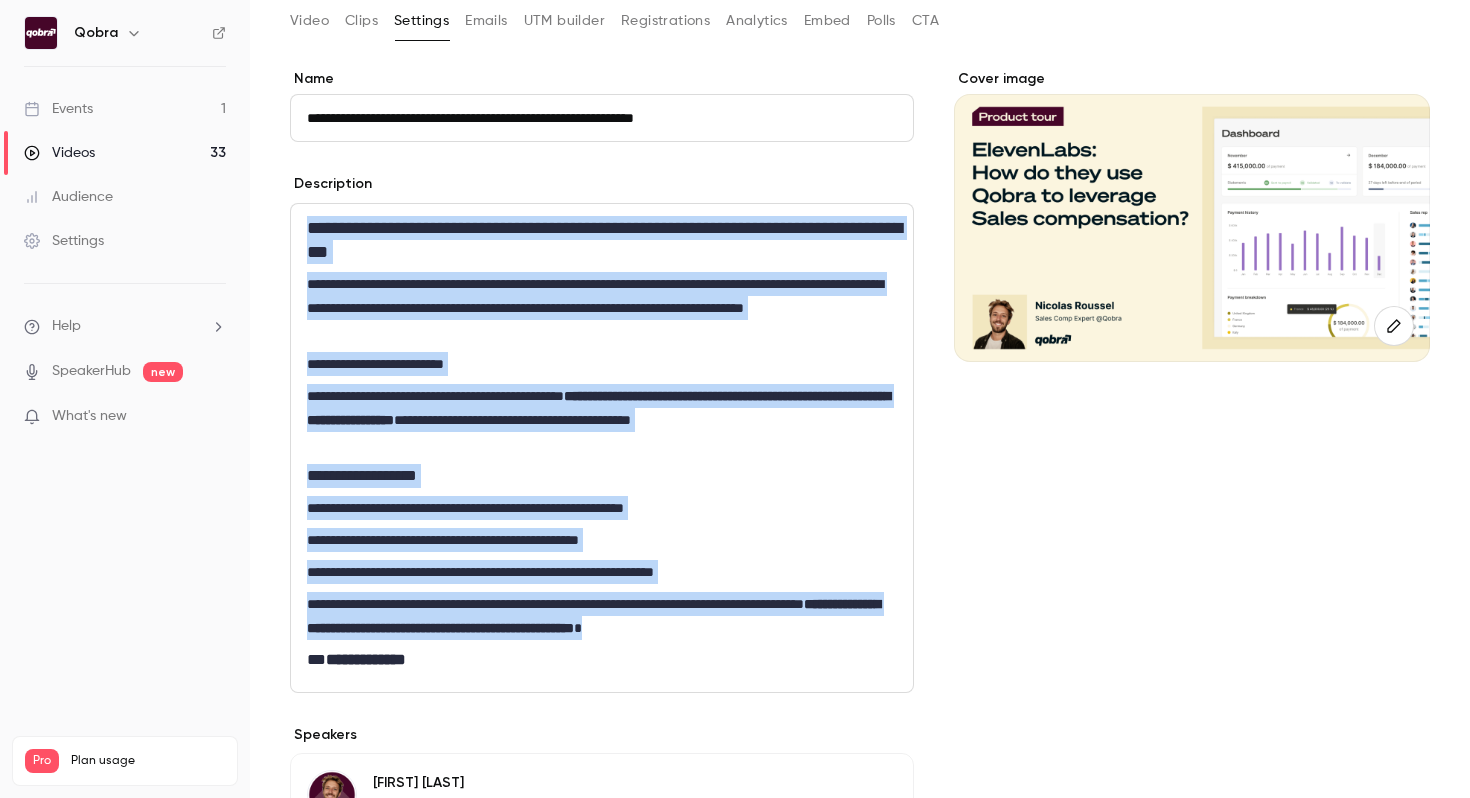 drag, startPoint x: 790, startPoint y: 625, endPoint x: 295, endPoint y: 204, distance: 649.81995 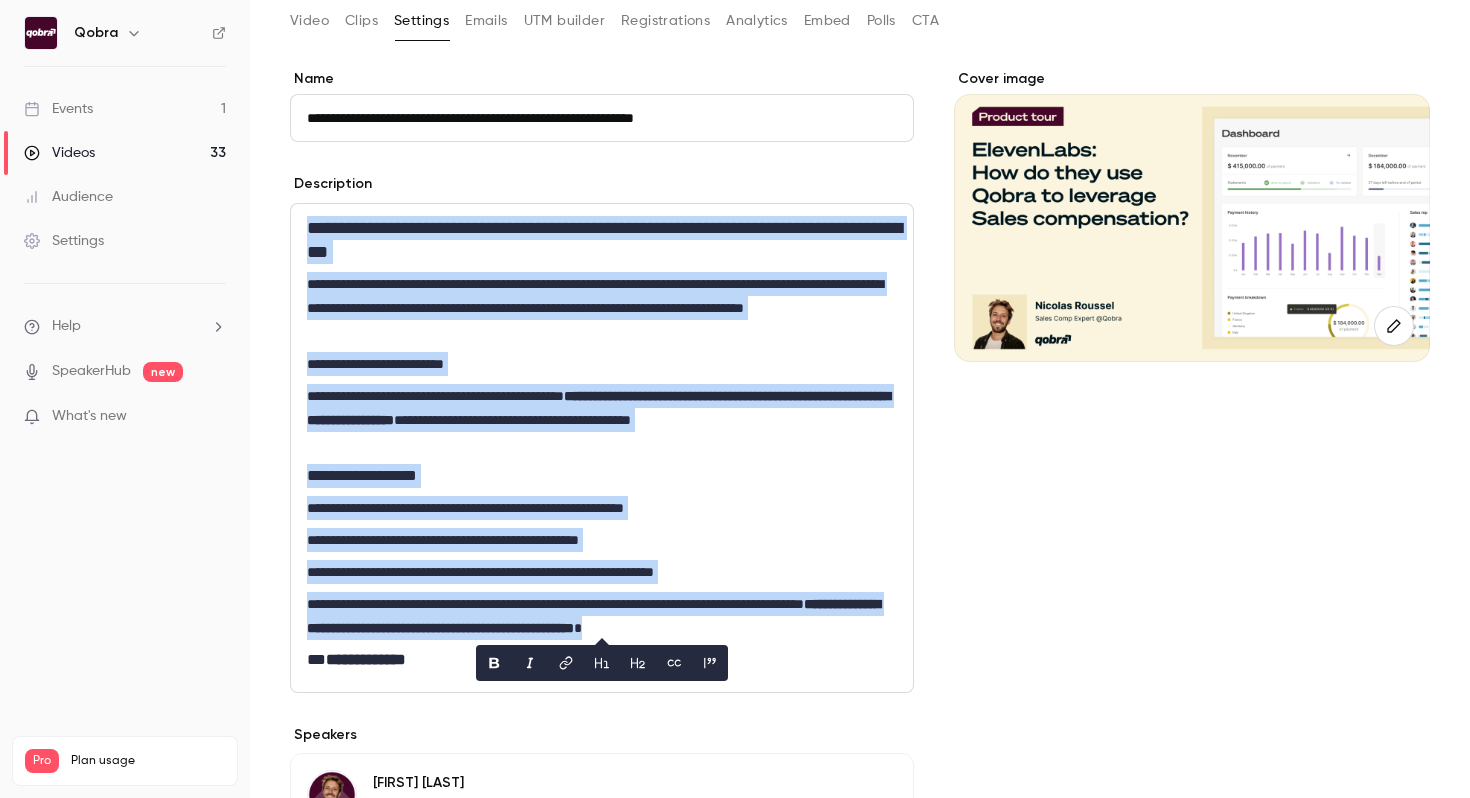 click on "Video" at bounding box center (309, 21) 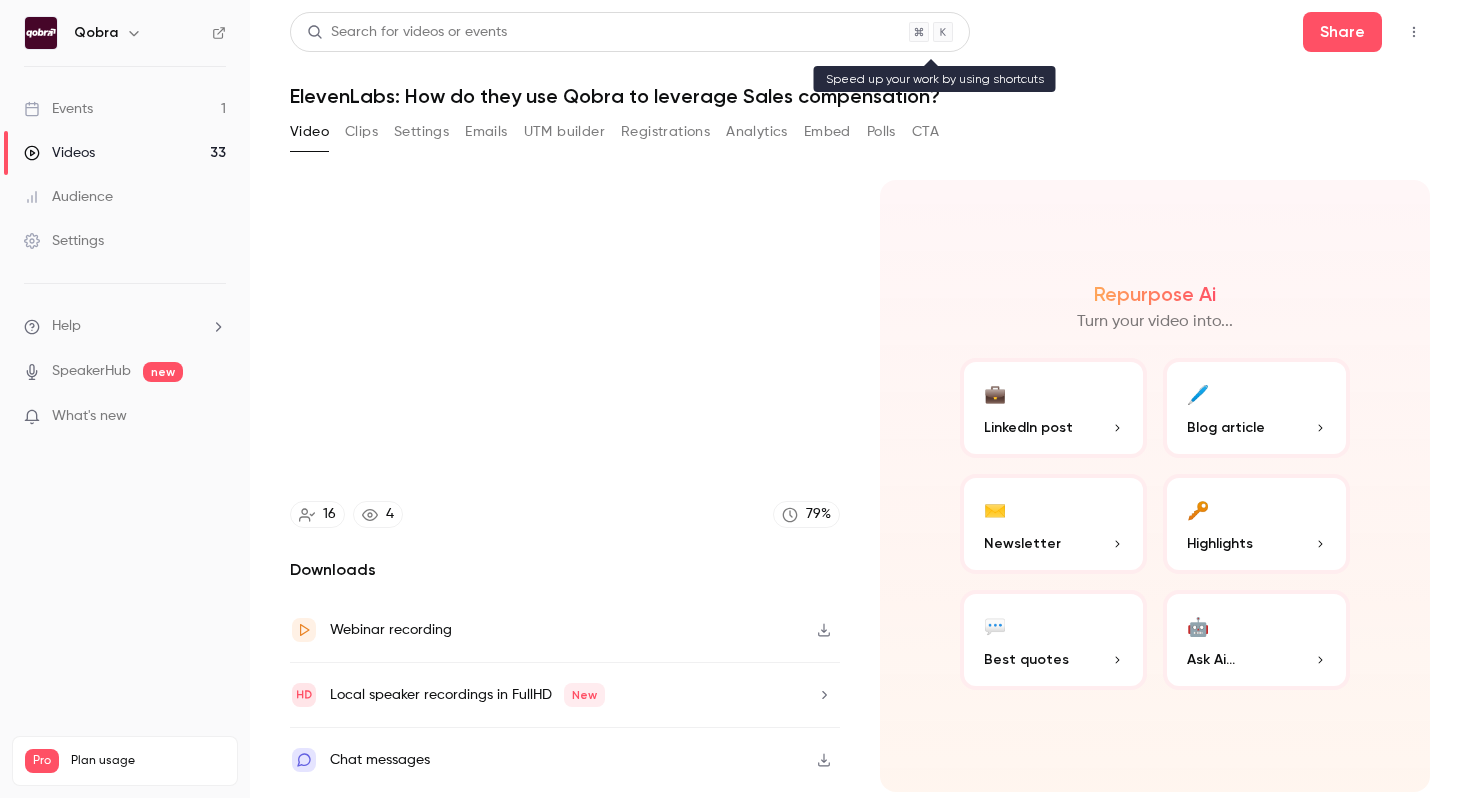 scroll, scrollTop: 0, scrollLeft: 0, axis: both 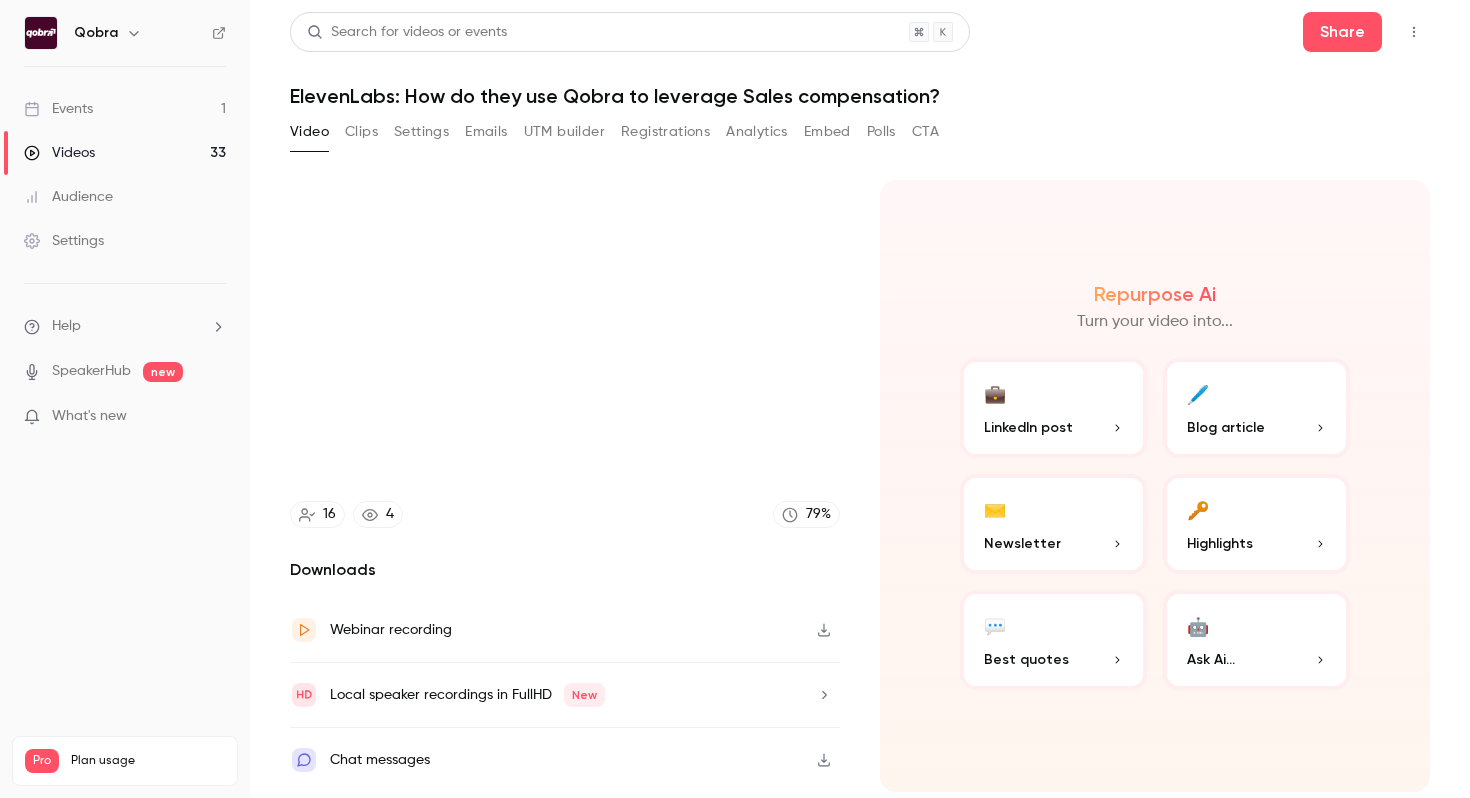 click 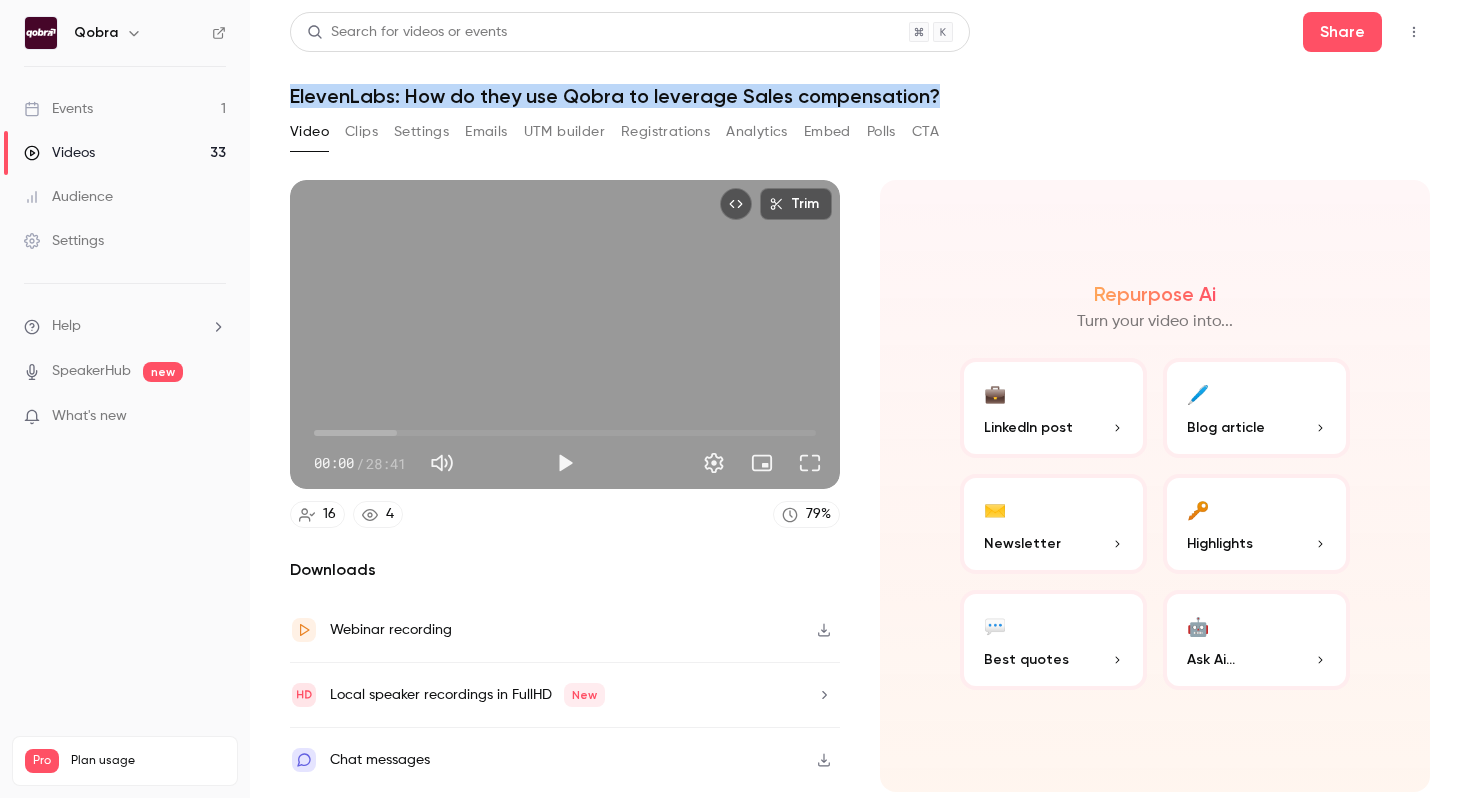 drag, startPoint x: 1034, startPoint y: 94, endPoint x: 293, endPoint y: 86, distance: 741.0432 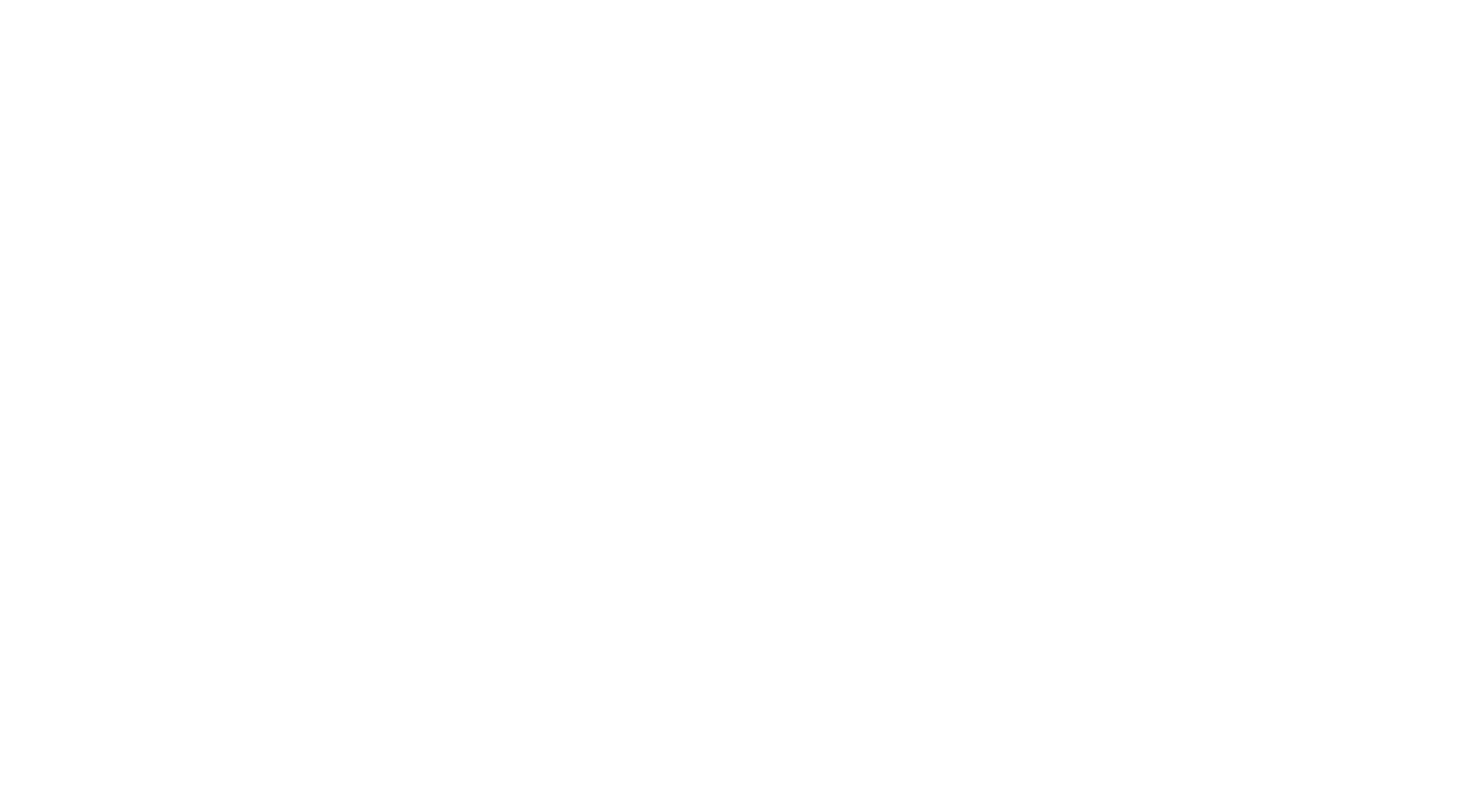 scroll, scrollTop: 0, scrollLeft: 0, axis: both 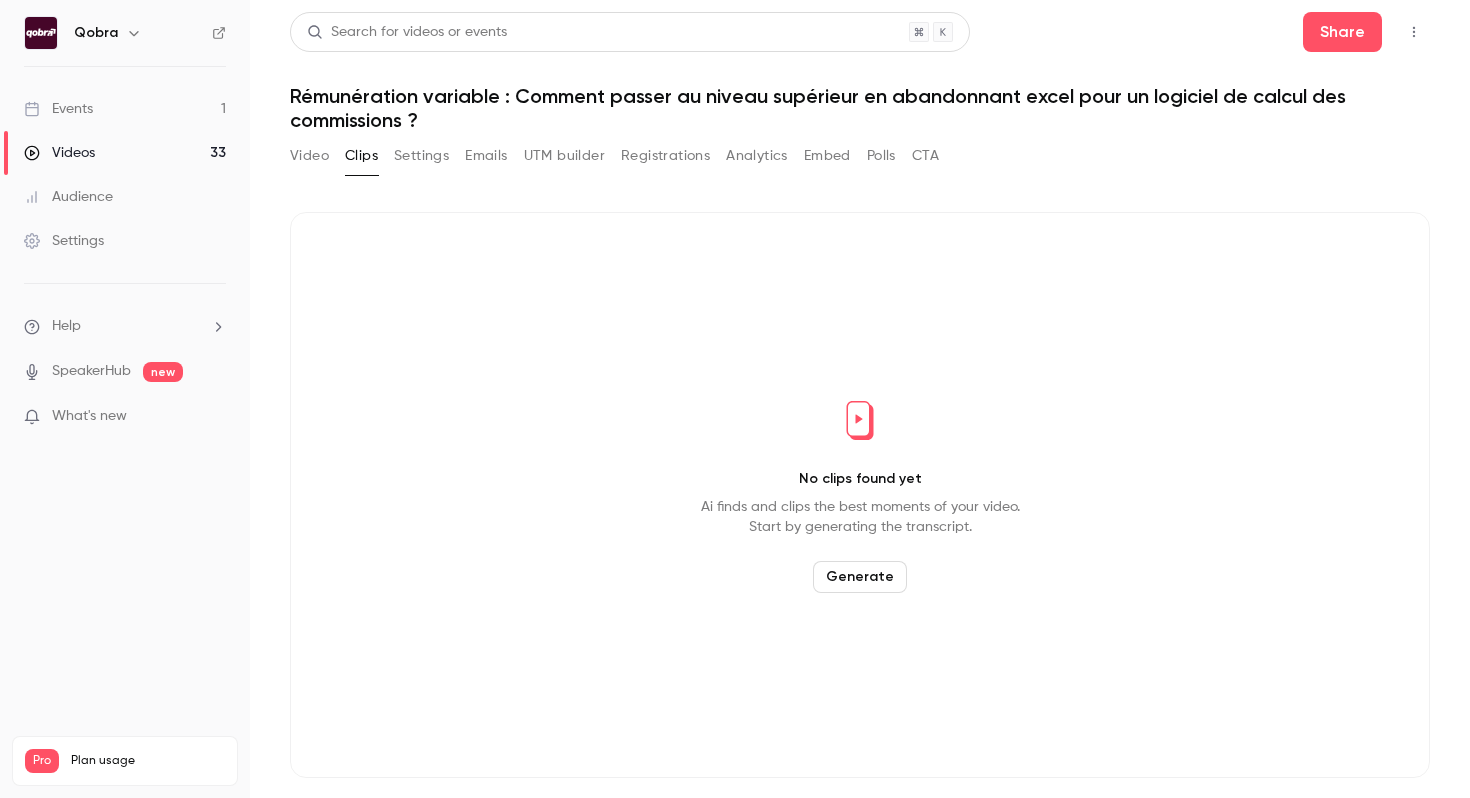 click on "Videos 33" at bounding box center [125, 153] 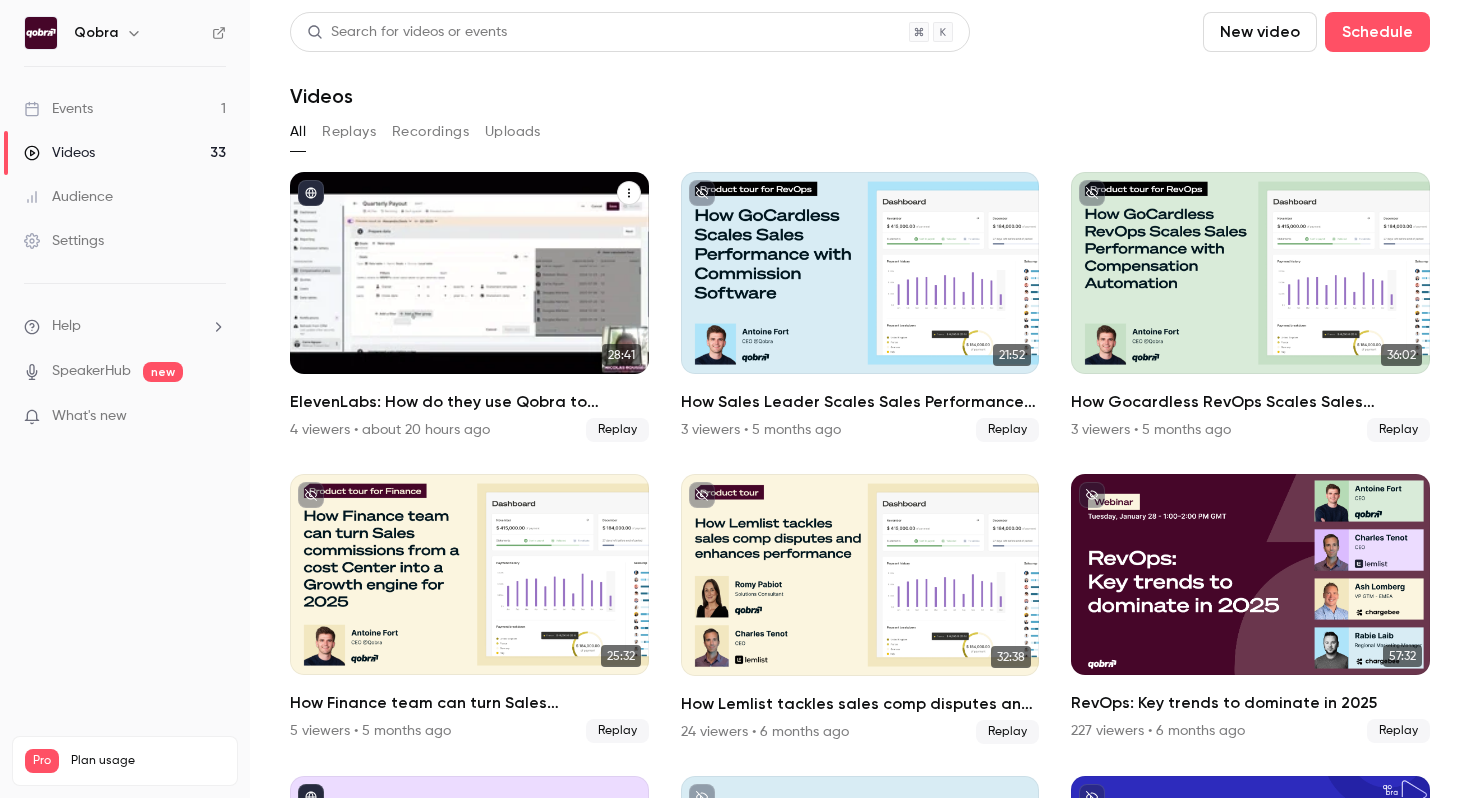 click on "ElevenLabs: How do they use Qobra to leverage Sales compensation?" at bounding box center (469, 402) 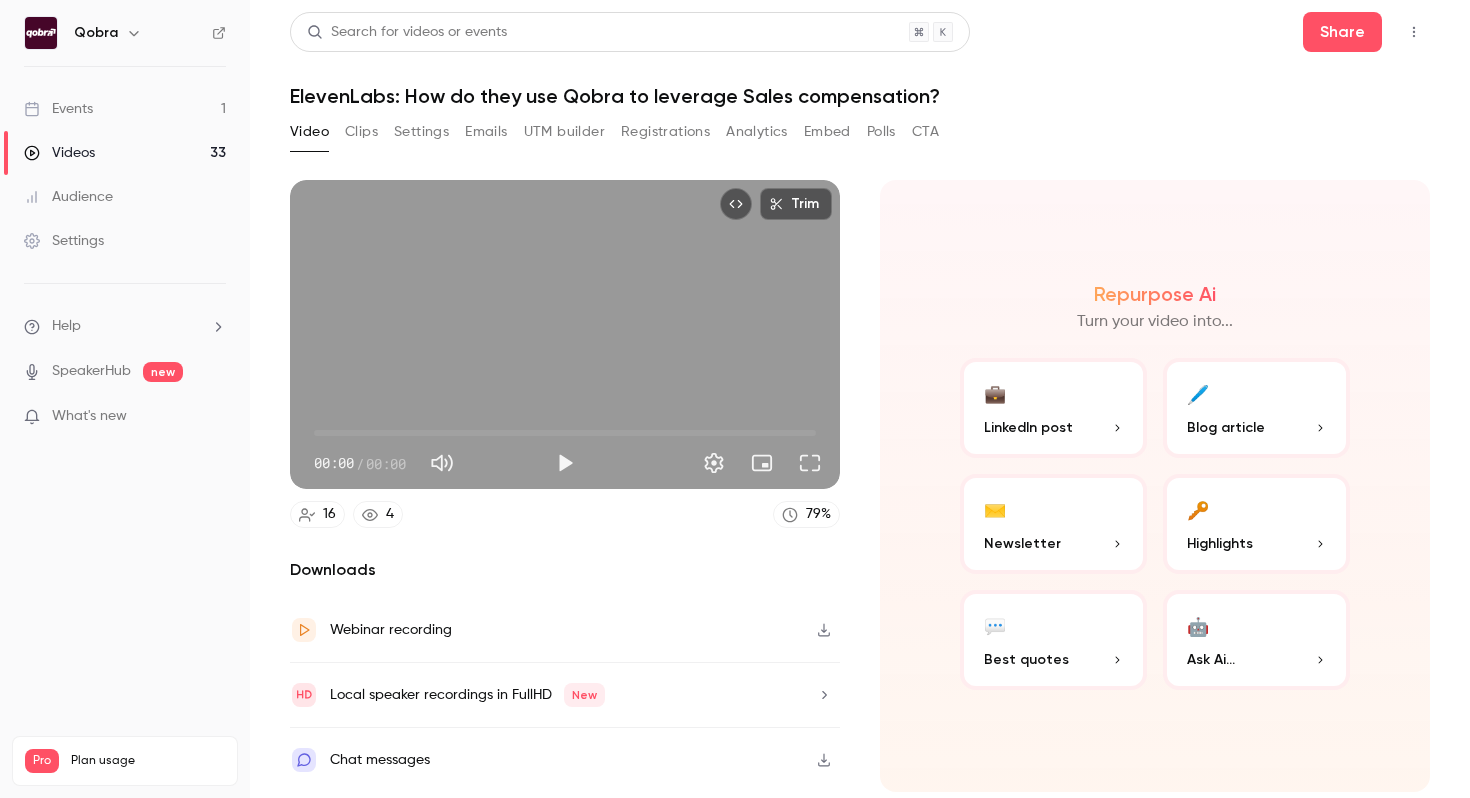 click on "Clips" at bounding box center [361, 132] 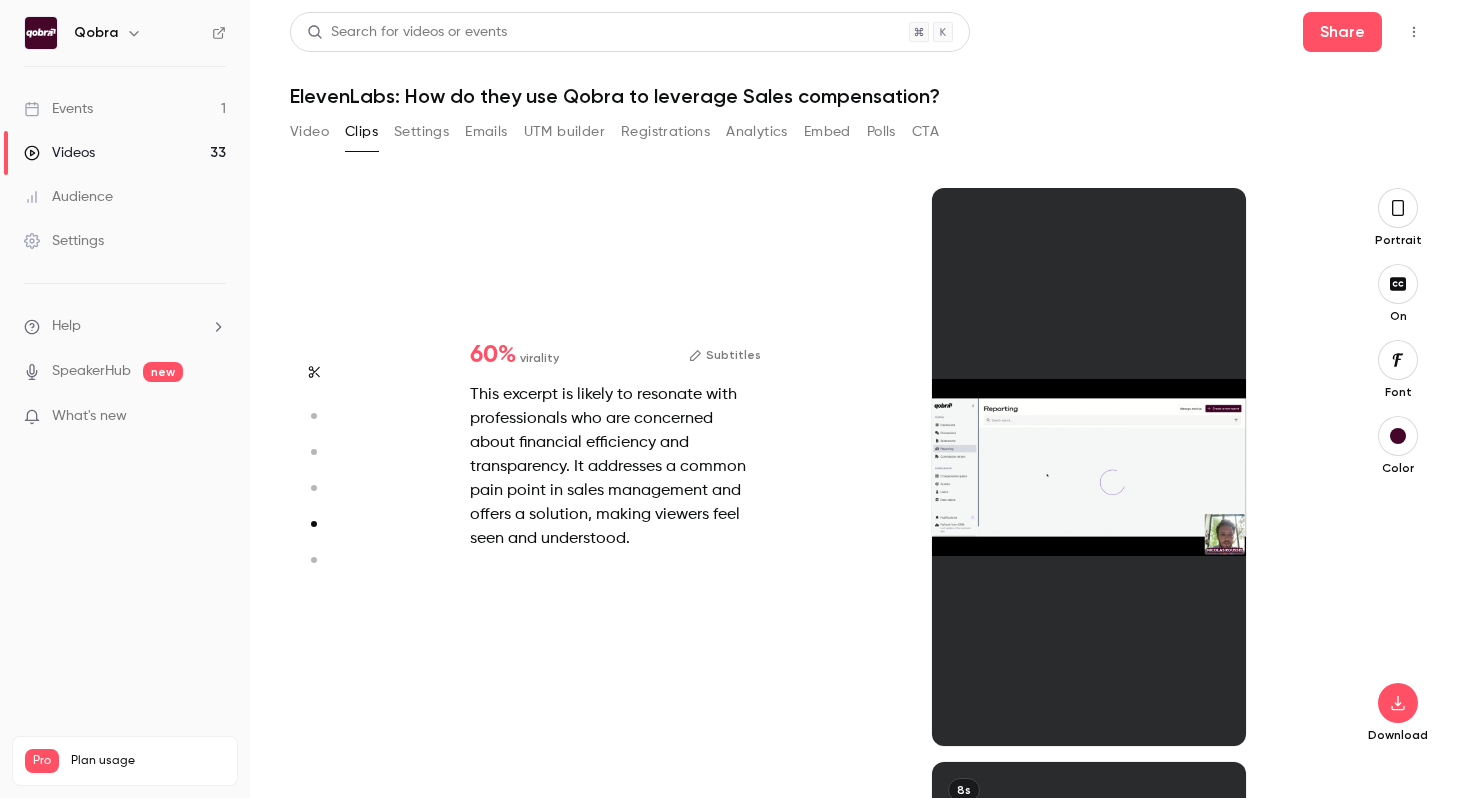 scroll, scrollTop: 2296, scrollLeft: 0, axis: vertical 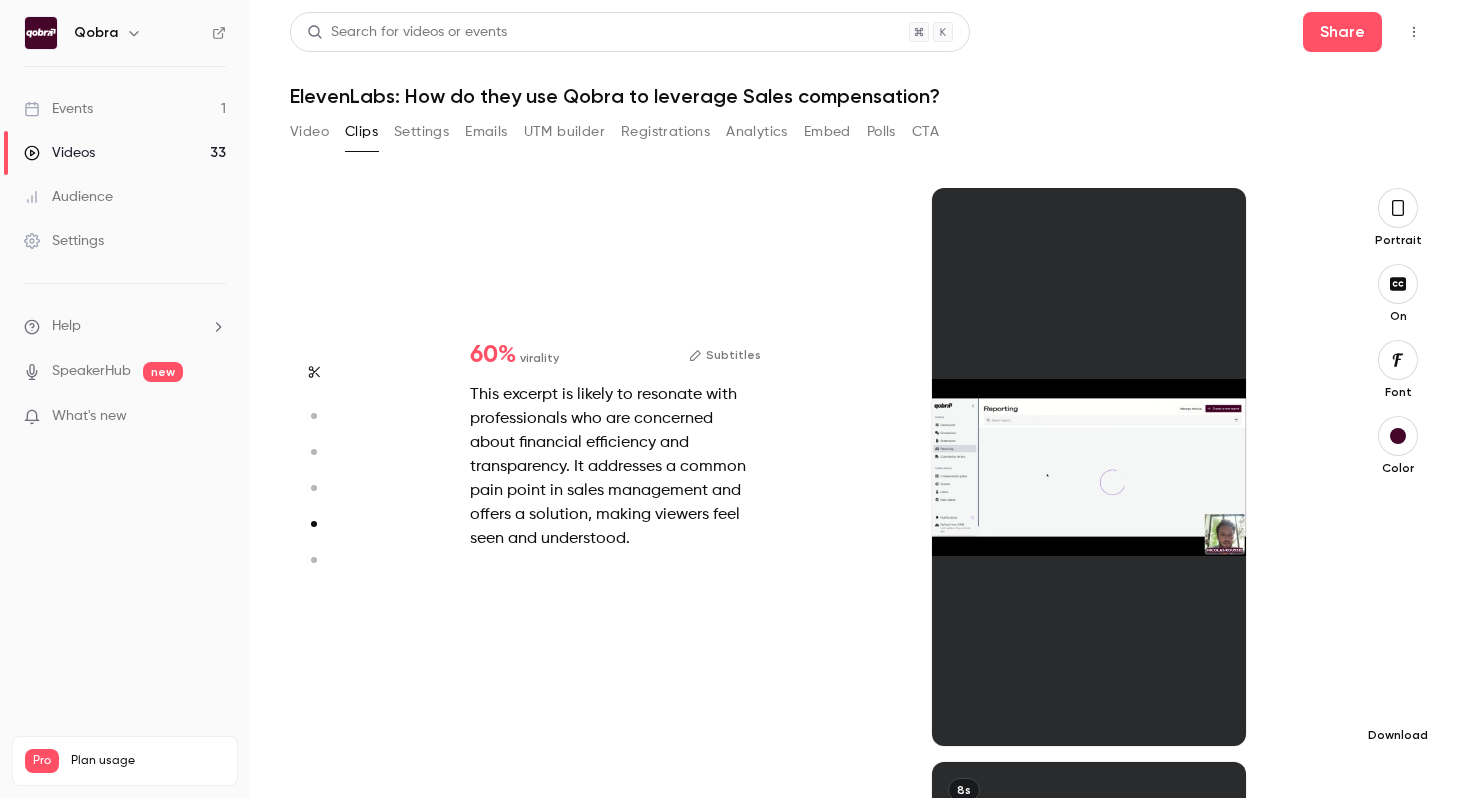 click 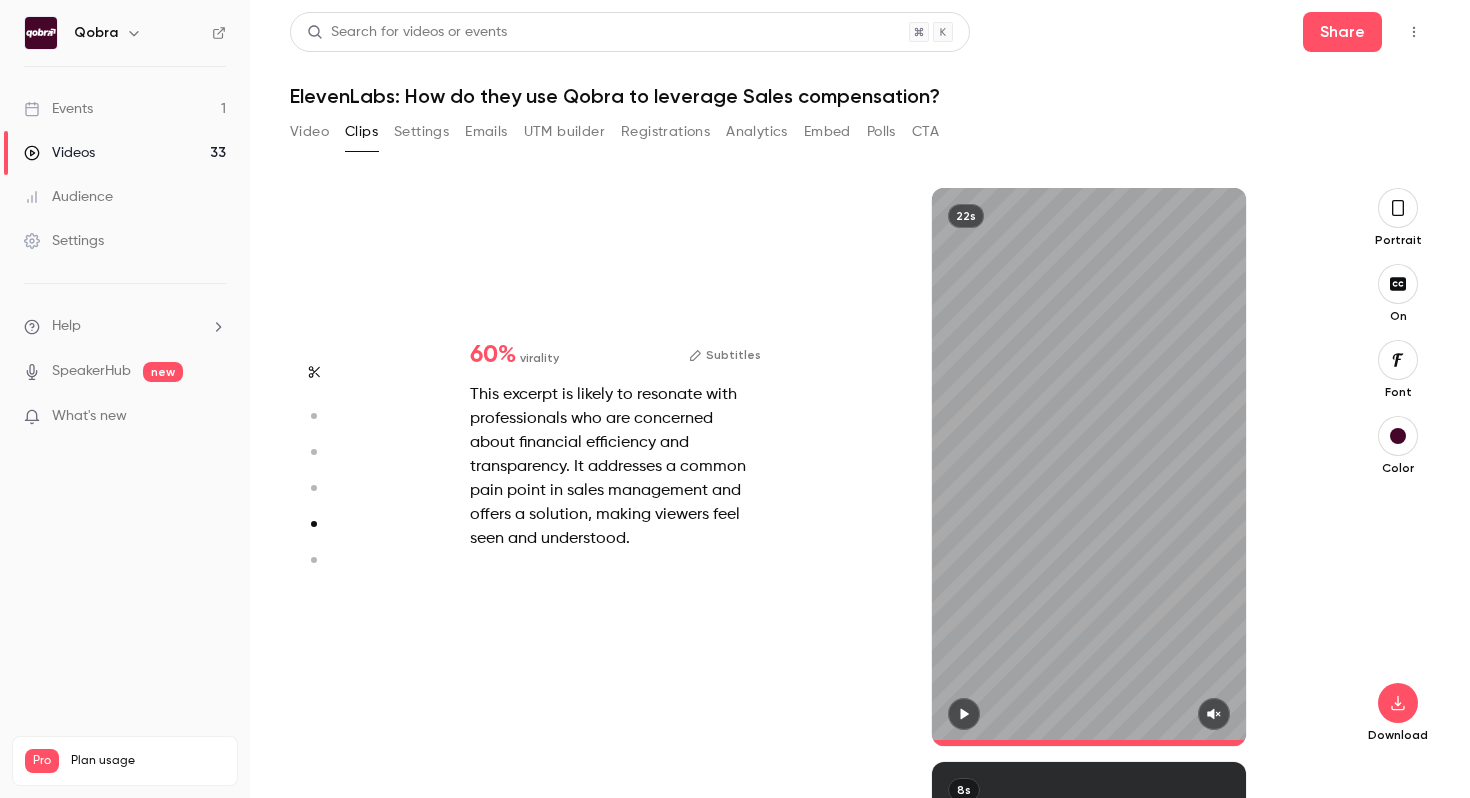click on "Download" at bounding box center [1398, 617] 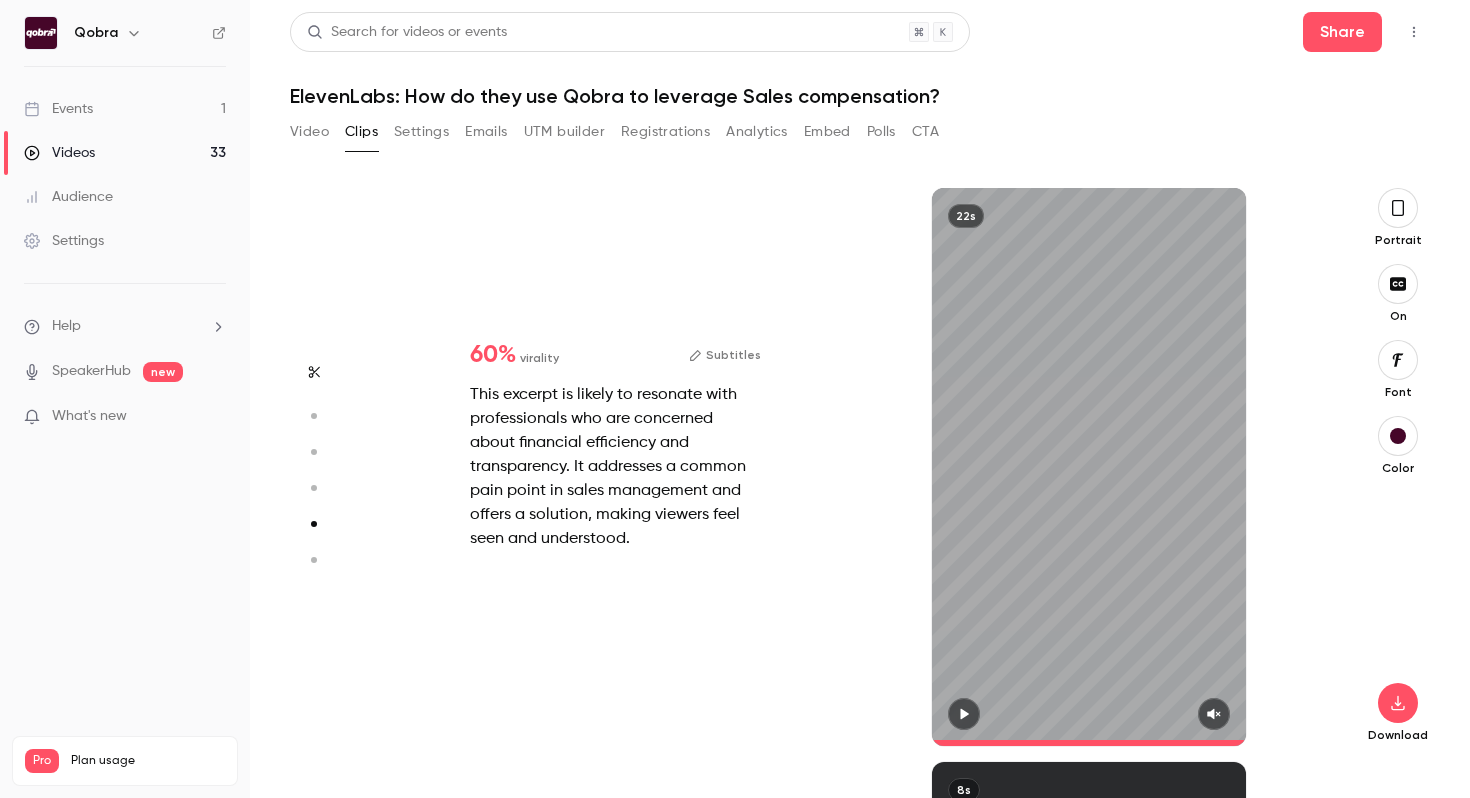 type on "****" 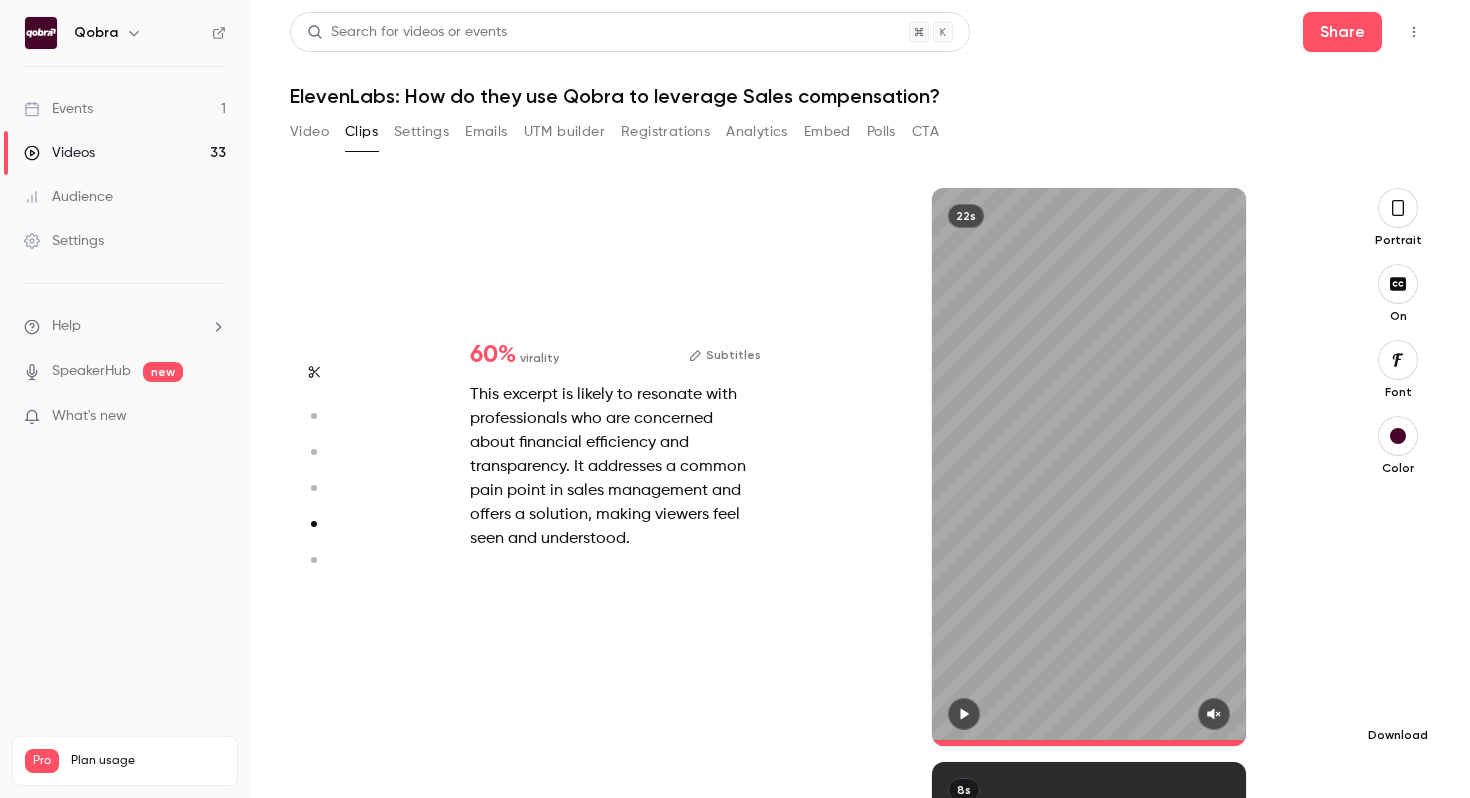 click 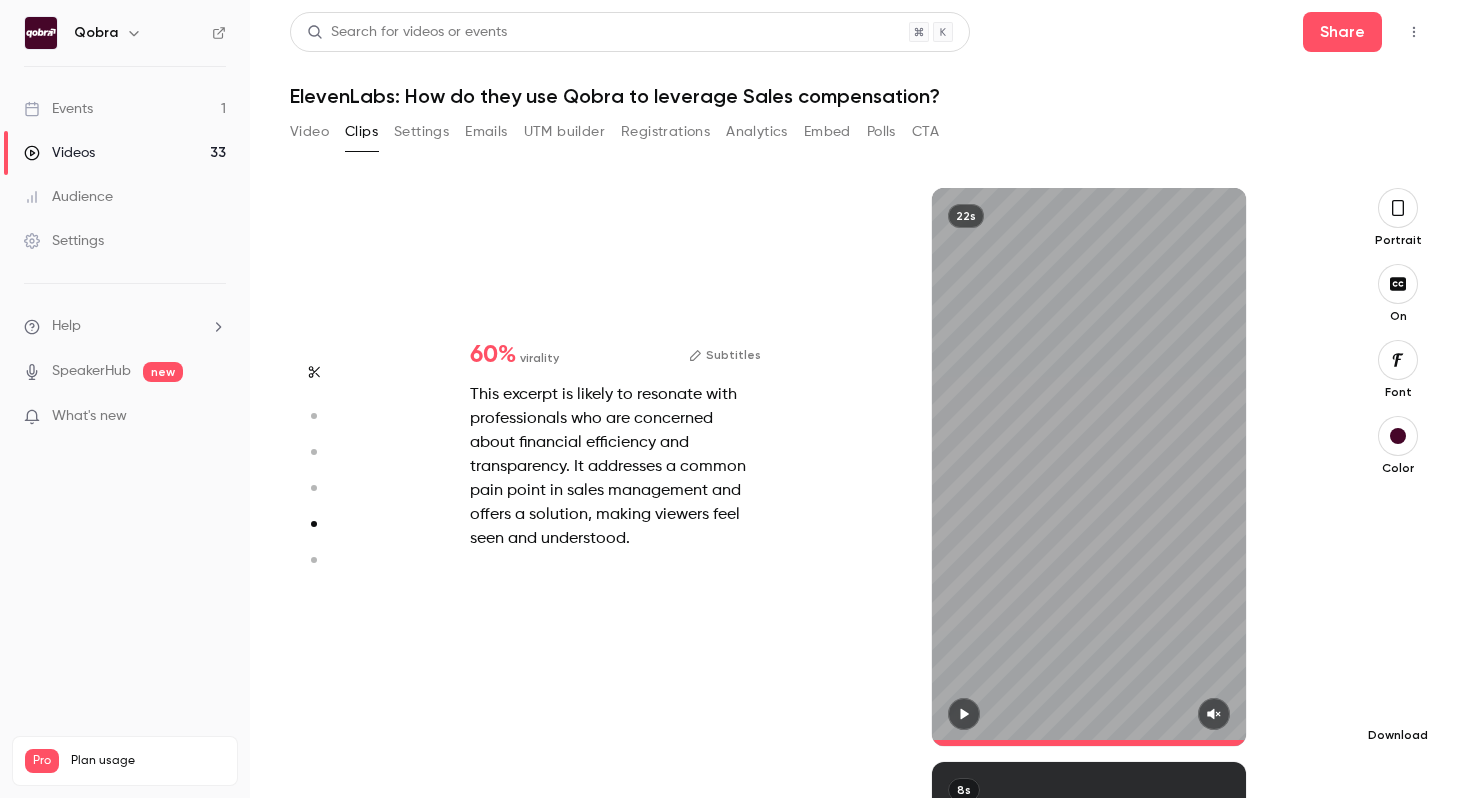 click 